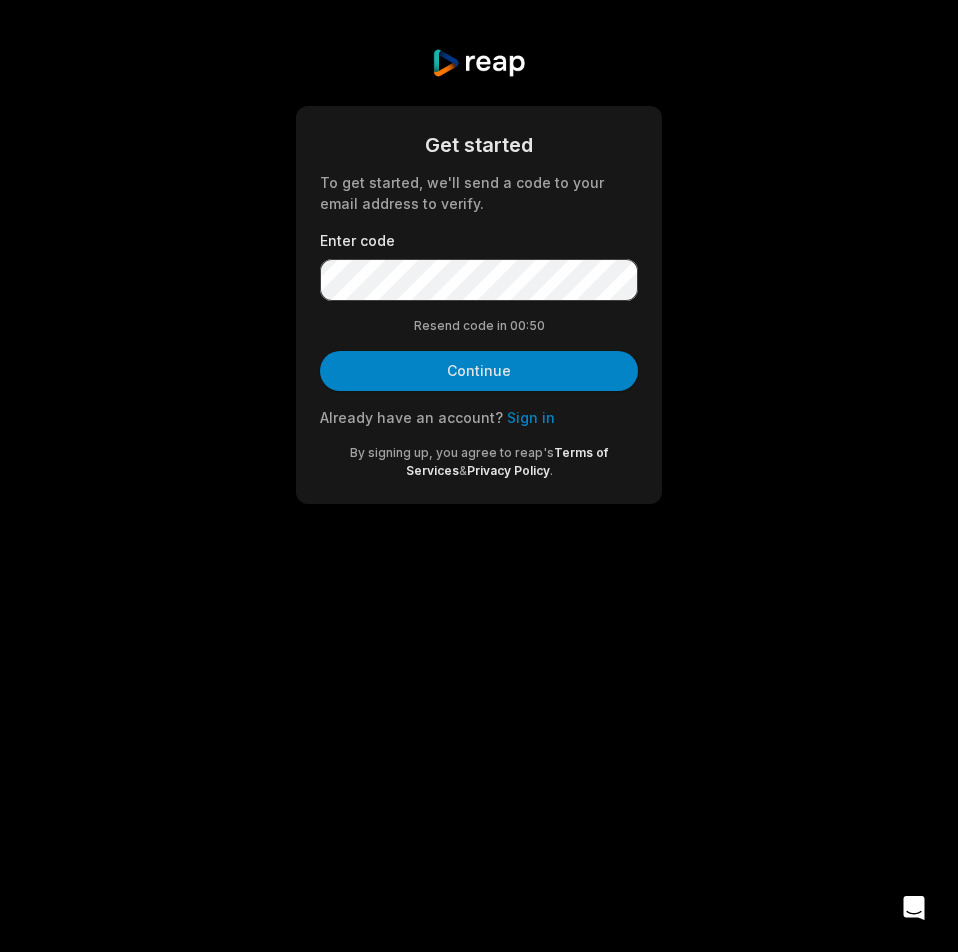 scroll, scrollTop: 0, scrollLeft: 0, axis: both 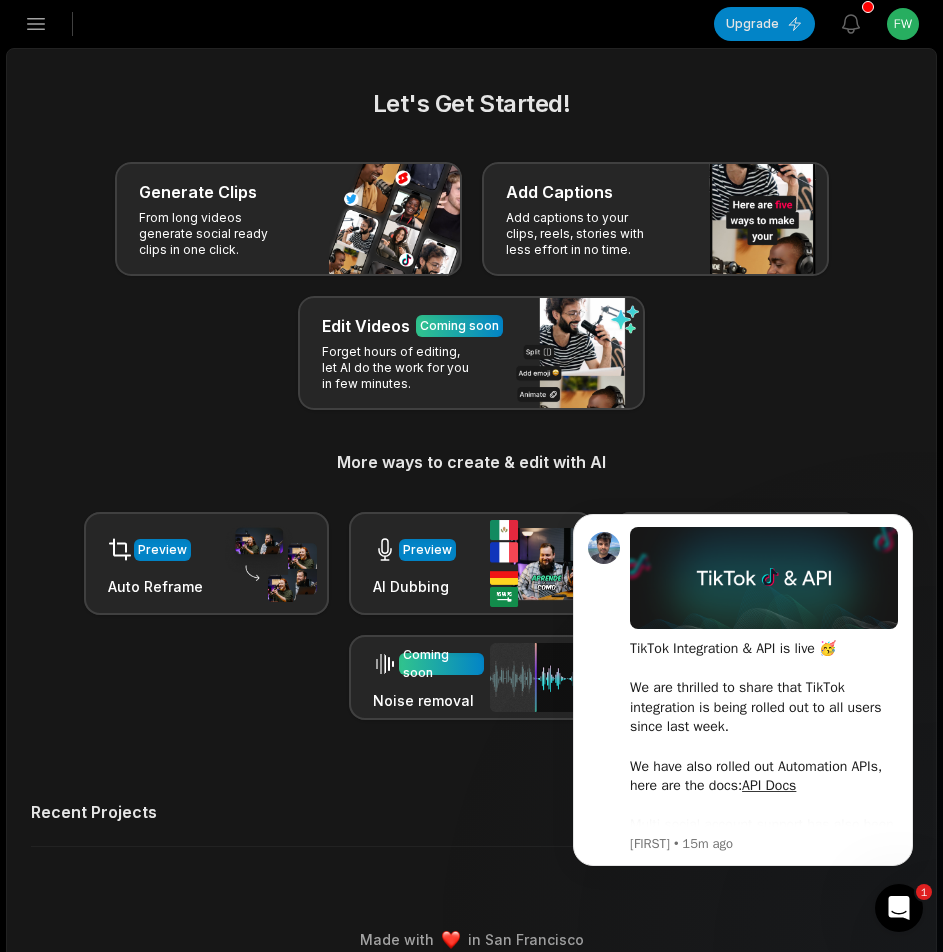 click 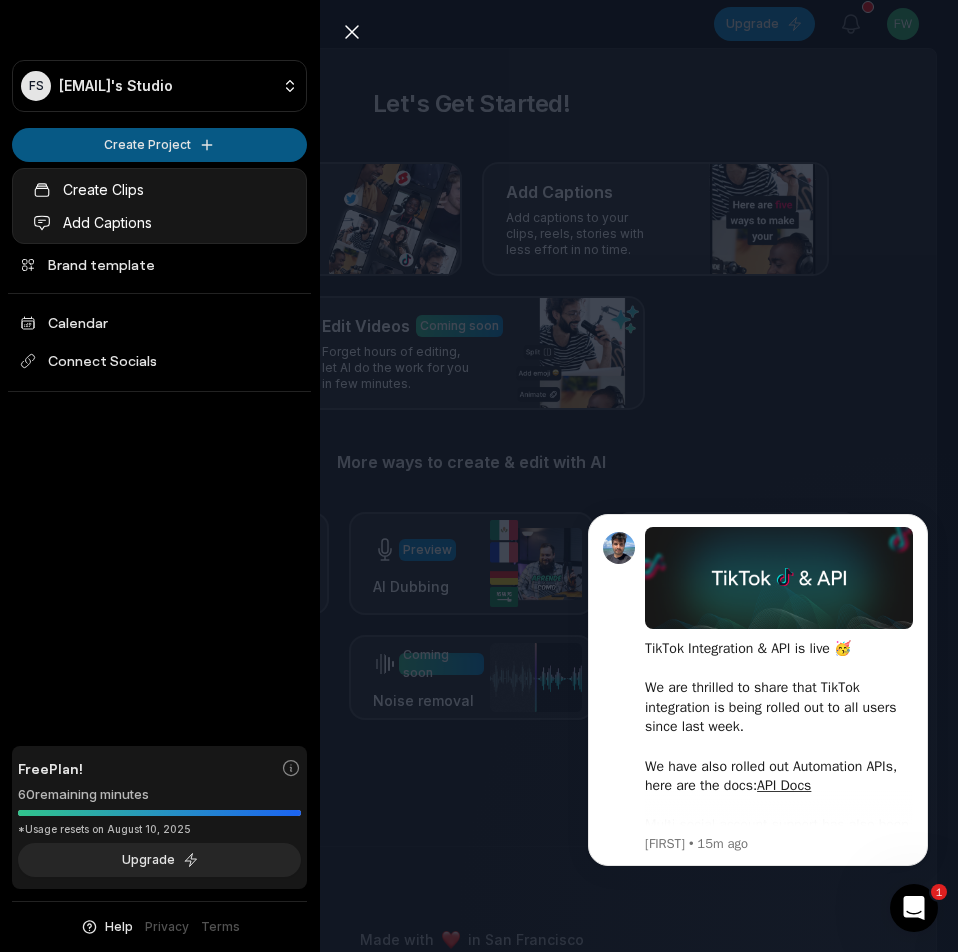 click on "FS Fwbssn@telegmail.com's Studio Create Project Home Projects Brand template Calendar Connect Socials Free  Plan! 60  remaining minutes *Usage resets on August 10, 2025 Upgrade Help Privacy Terms Open sidebar Upgrade View notifications Open user menu   Let's Get Started! Generate Clips From long videos generate social ready clips in one click. Add Captions Add captions to your clips, reels, stories with less effort in no time. Edit Videos Coming soon Forget hours of editing, let AI do the work for you in few minutes. More ways to create & edit with AI Preview Auto Reframe Preview AI Dubbing Coming soon Transcription Coming soon Noise removal Recent Projects View all Made with   in San Francisco 1 Close sidebar FS Fwbssn@telegmail.com's Studio Create Project Home Projects Brand template Calendar Connect Socials Free  Plan! 60  remaining minutes *Usage resets on August 10, 2025 Upgrade Help Privacy Terms Create Clips Add Captions" at bounding box center [479, 476] 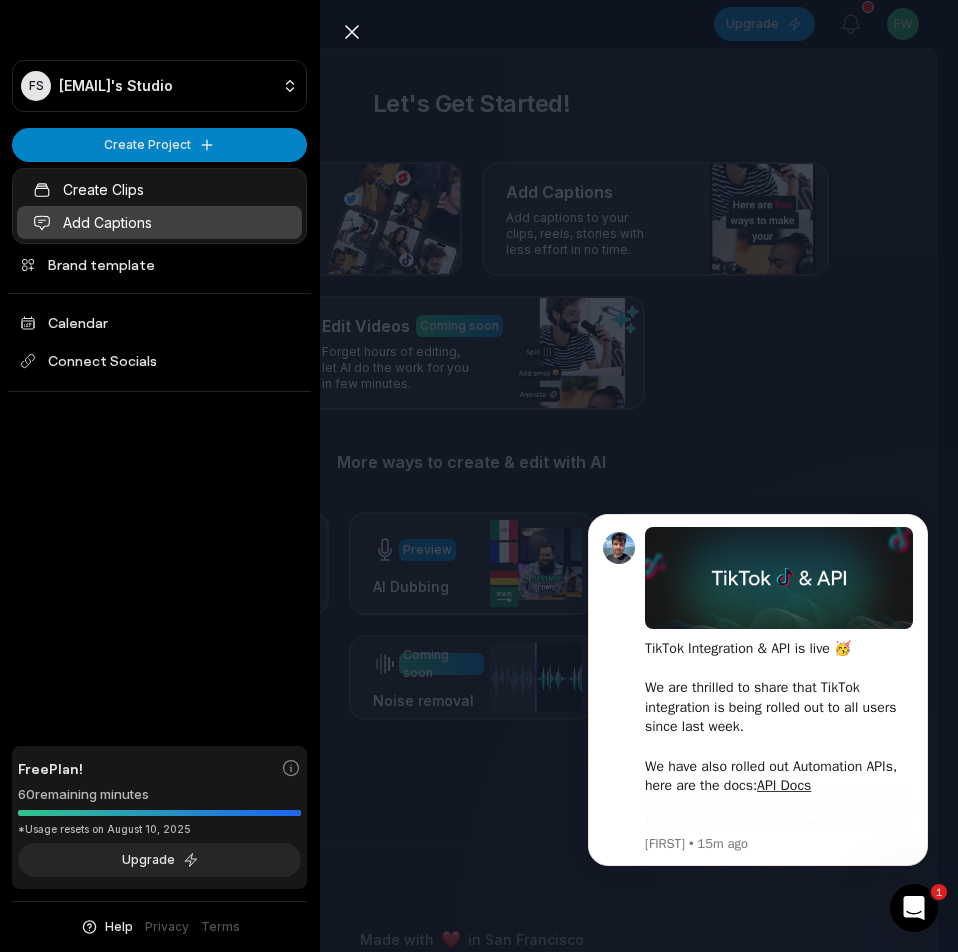 click on "Add Captions" at bounding box center [159, 222] 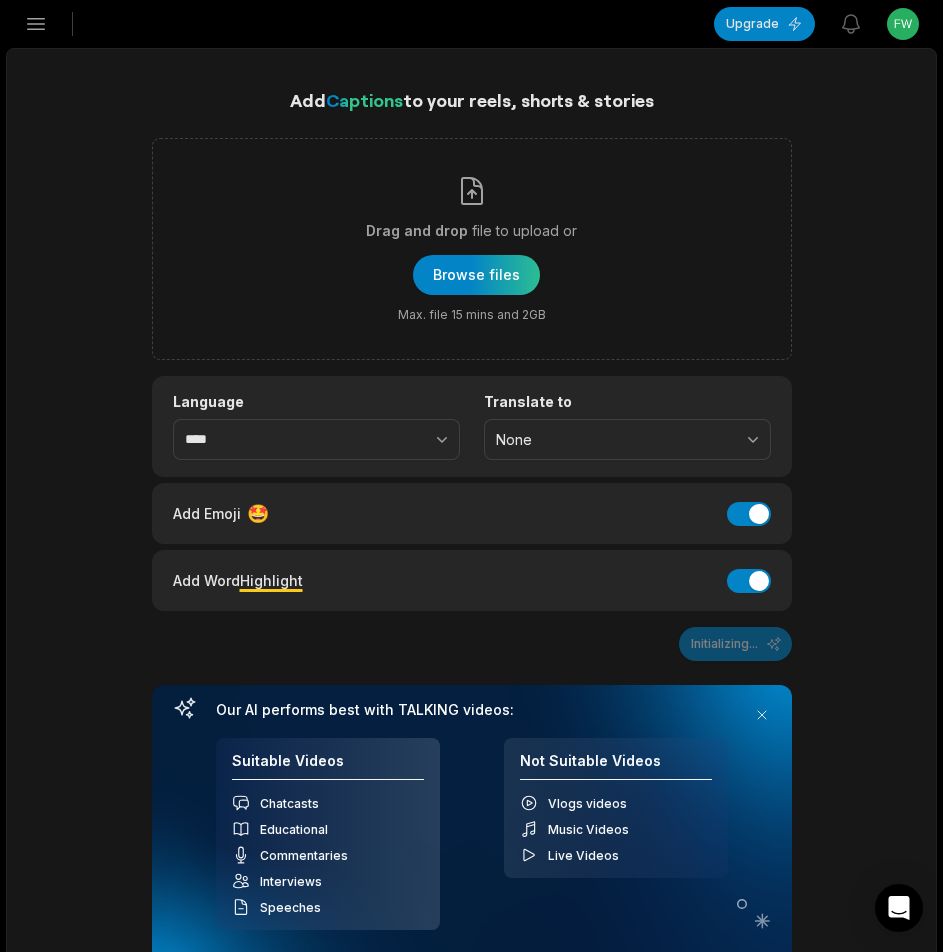 scroll, scrollTop: 0, scrollLeft: 0, axis: both 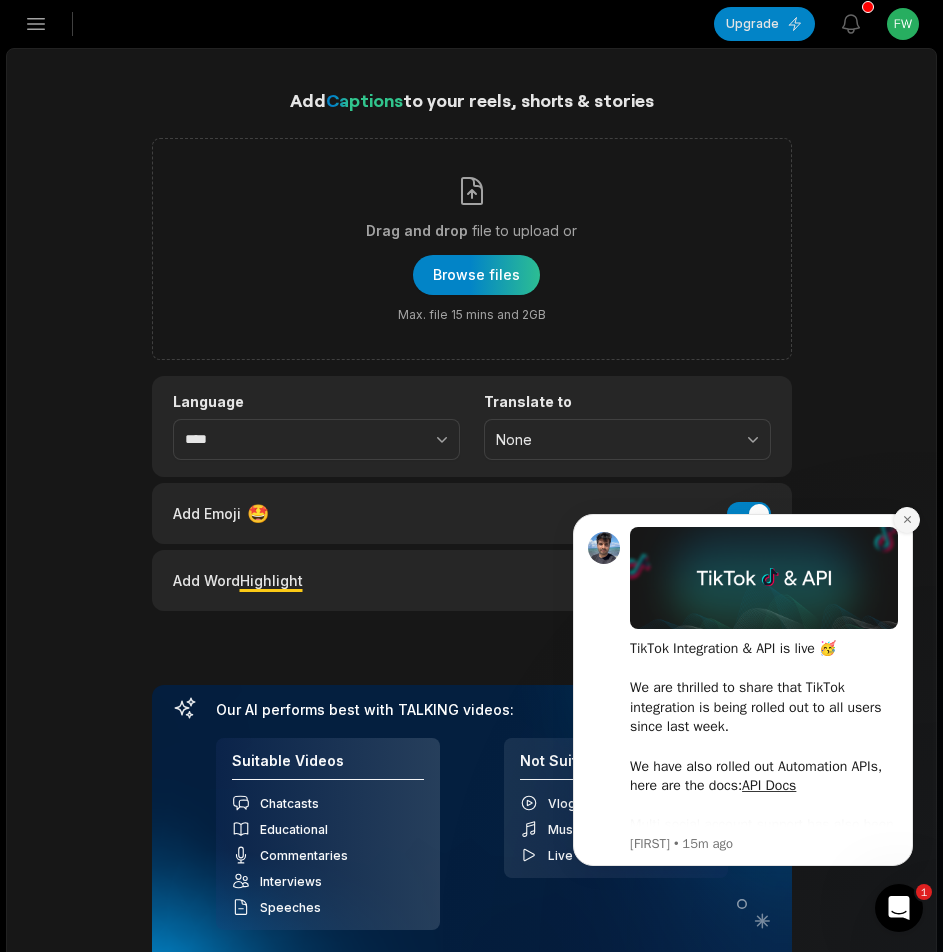 click 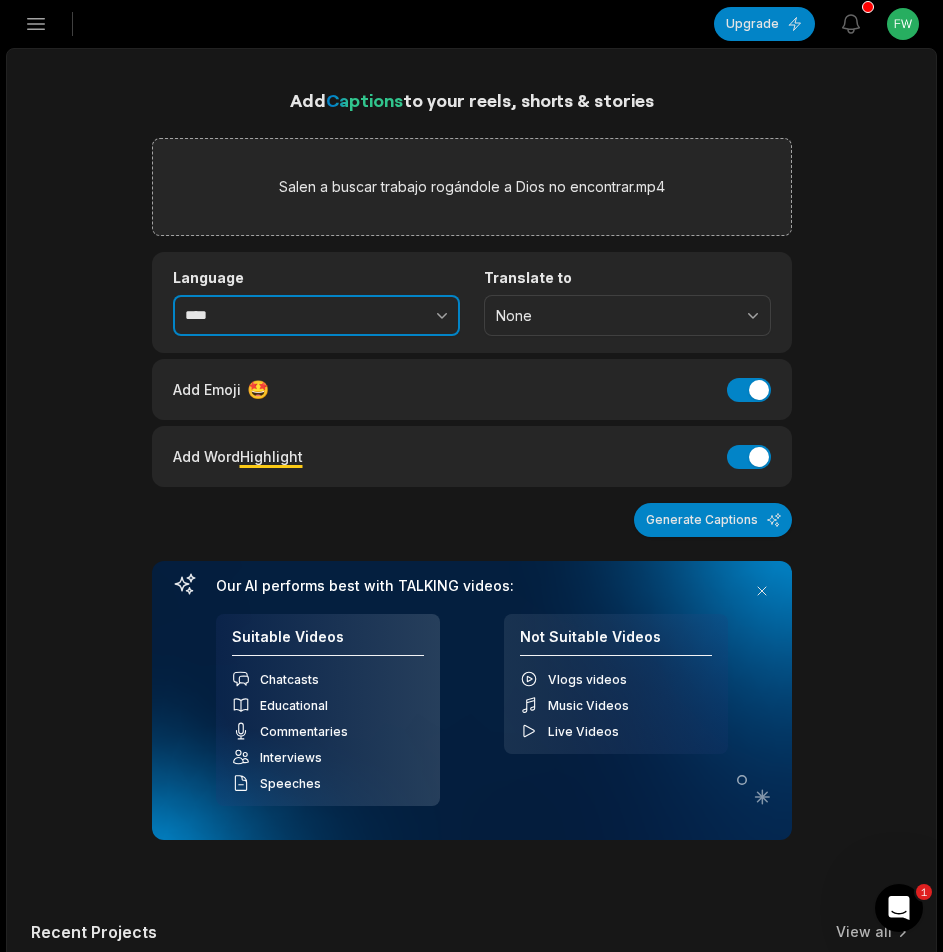 click at bounding box center [398, 316] 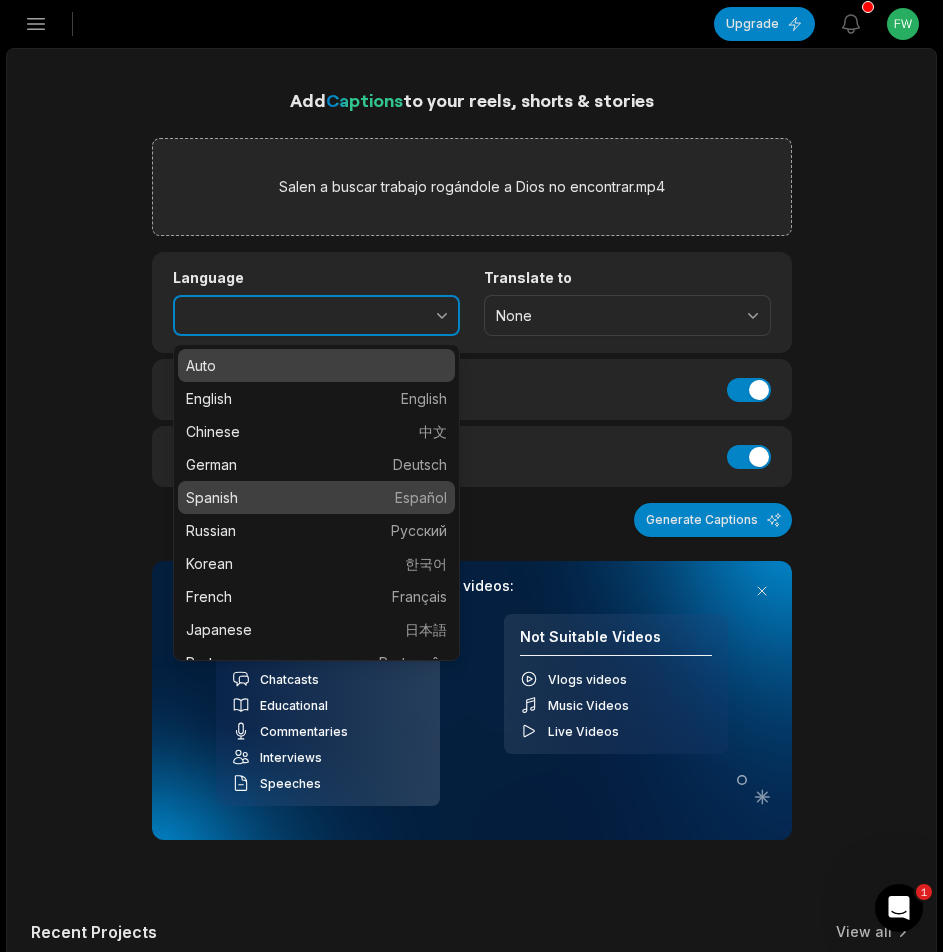type on "*******" 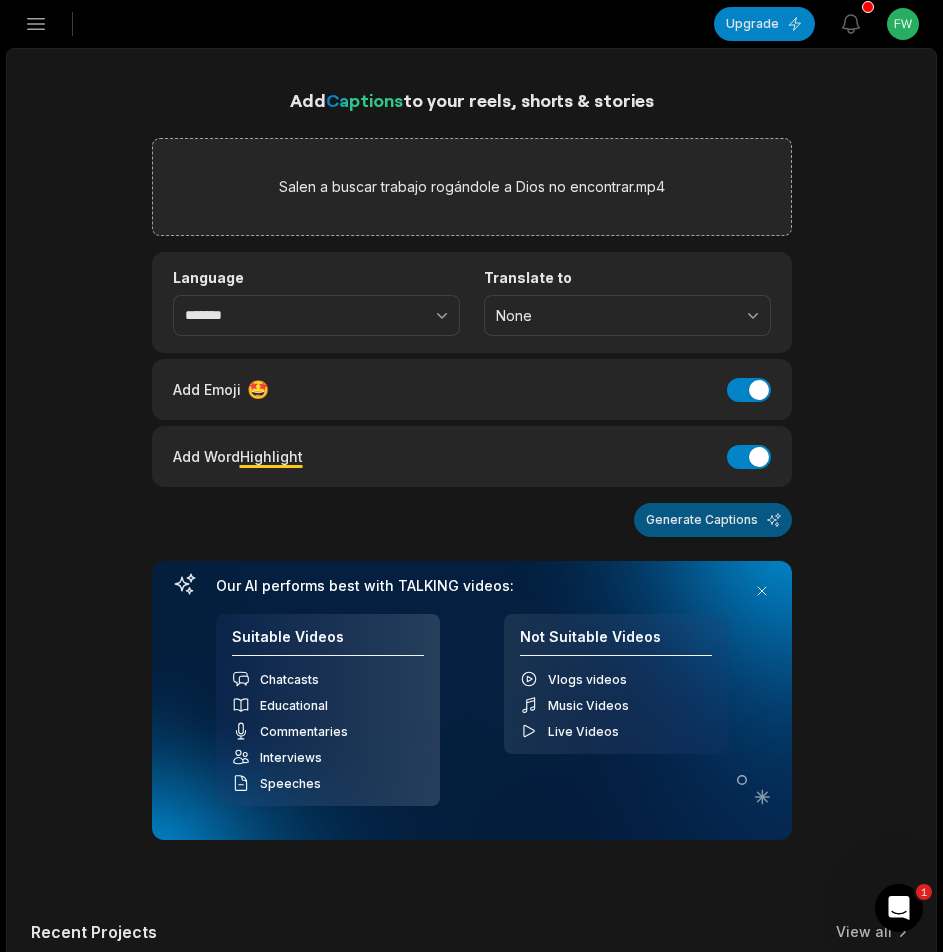 click on "Generate Captions" at bounding box center (713, 520) 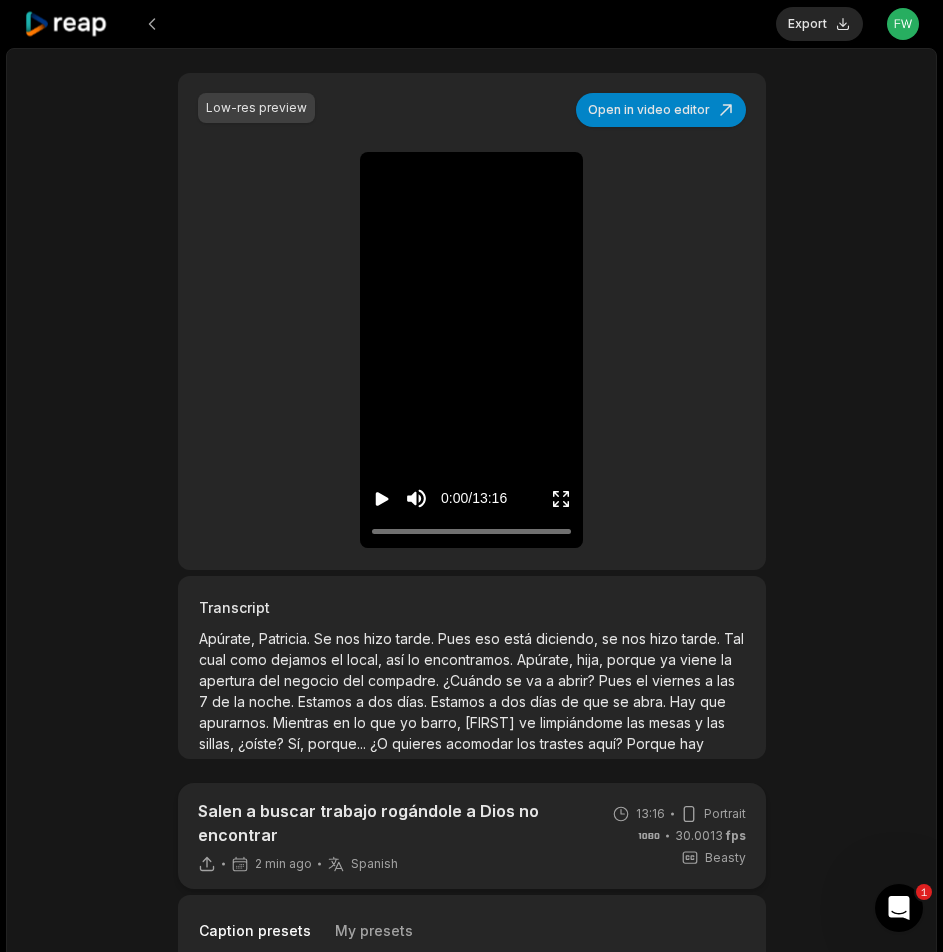 scroll, scrollTop: 400, scrollLeft: 0, axis: vertical 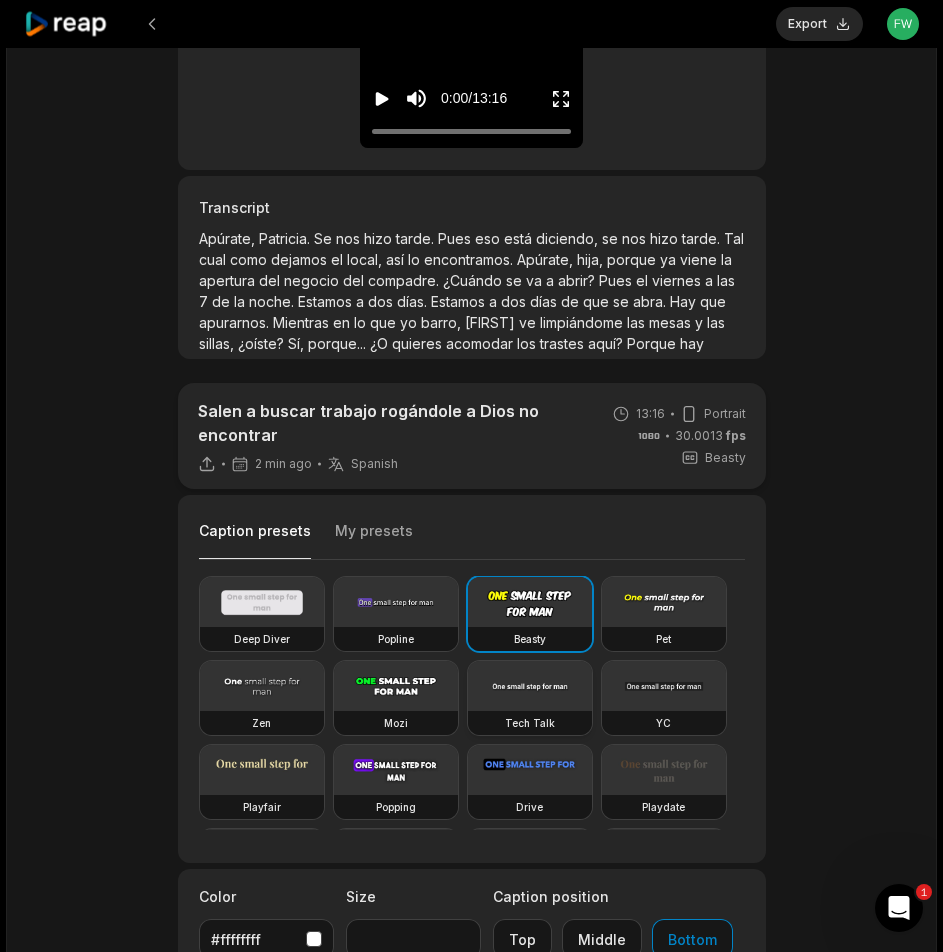 drag, startPoint x: 421, startPoint y: 711, endPoint x: 502, endPoint y: 709, distance: 81.02469 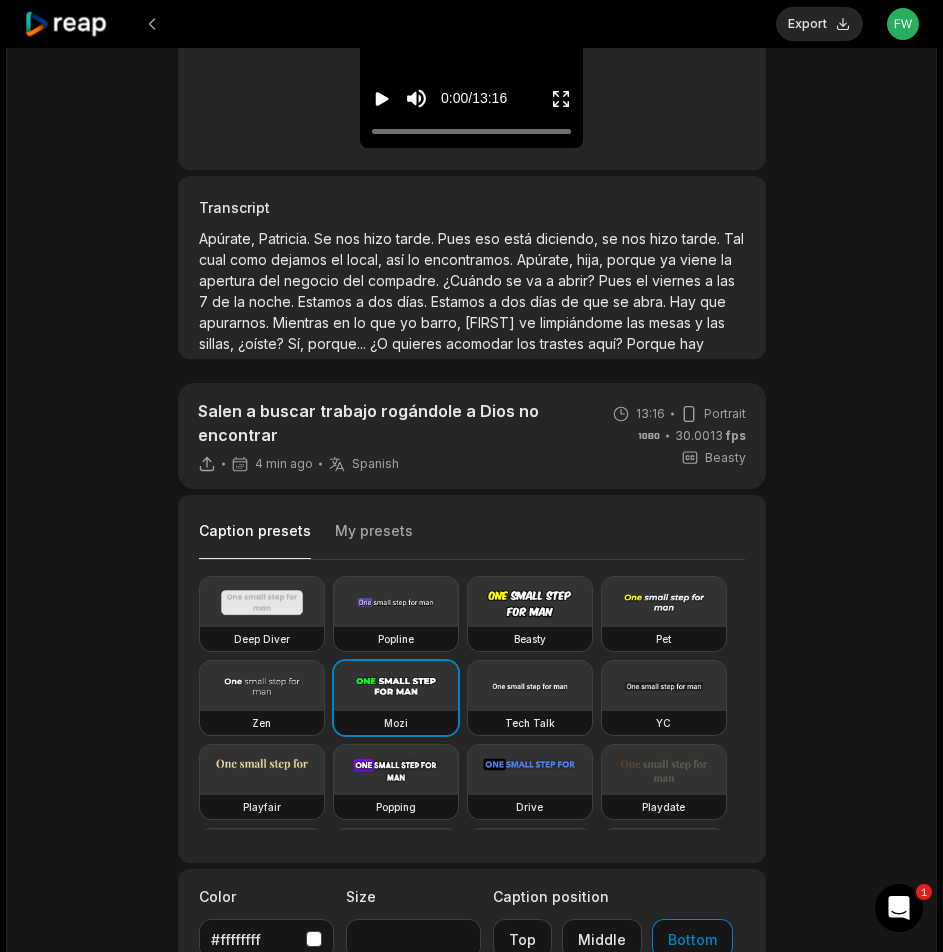 click on "Export" at bounding box center [819, 24] 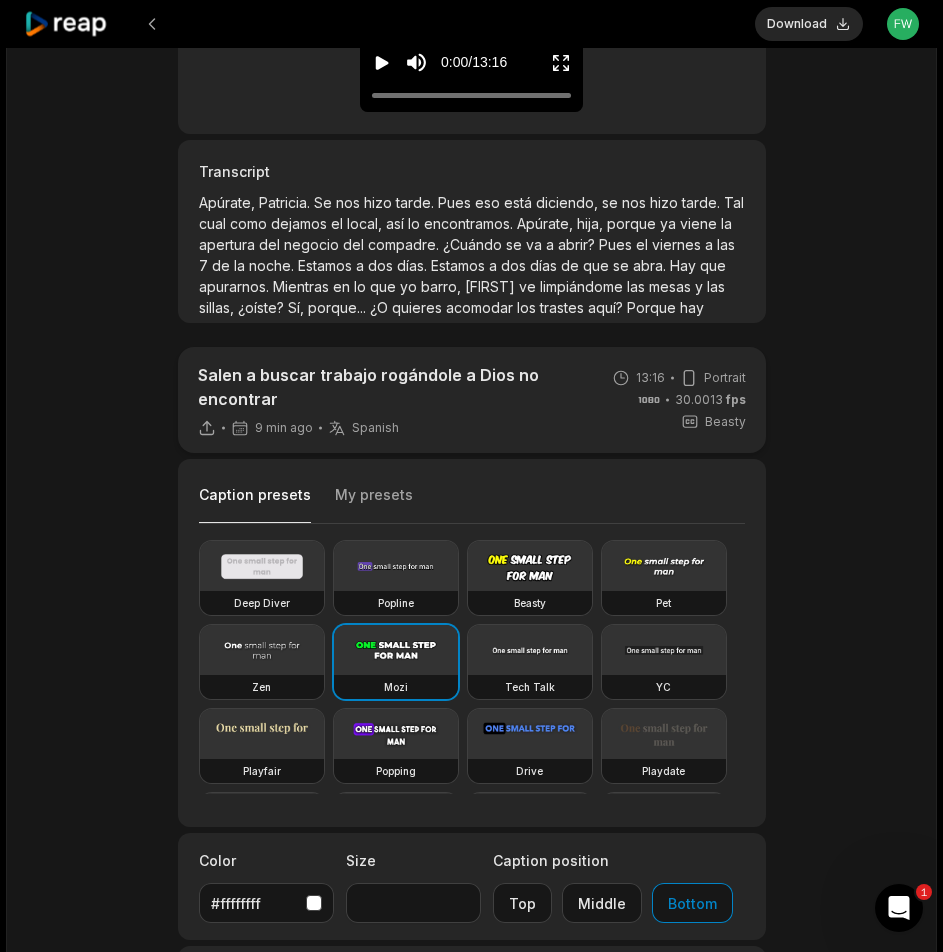 scroll, scrollTop: 400, scrollLeft: 0, axis: vertical 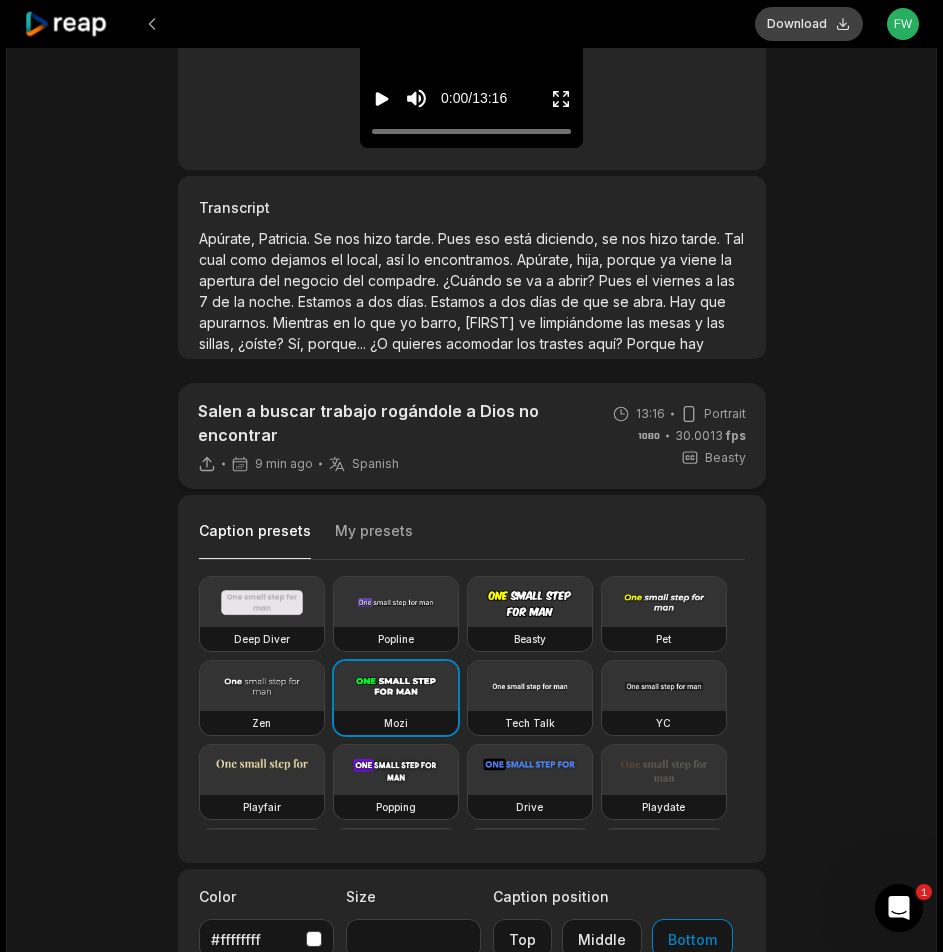 click on "Download" at bounding box center (809, 24) 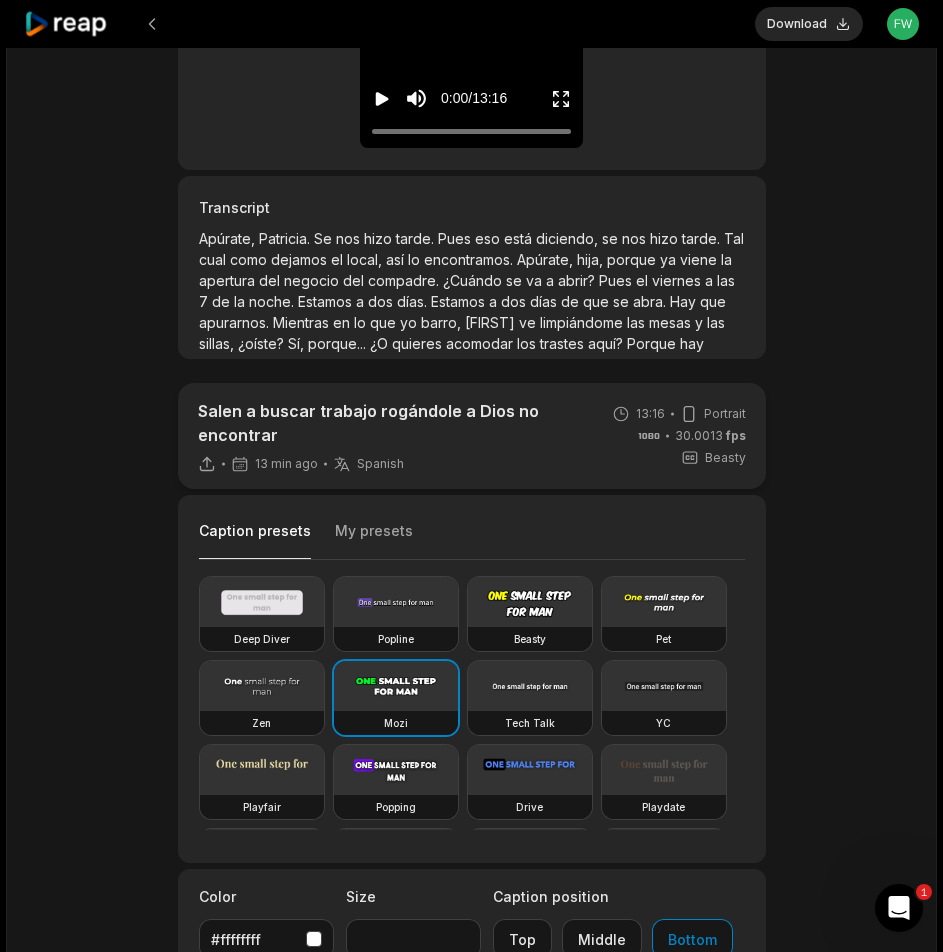 click 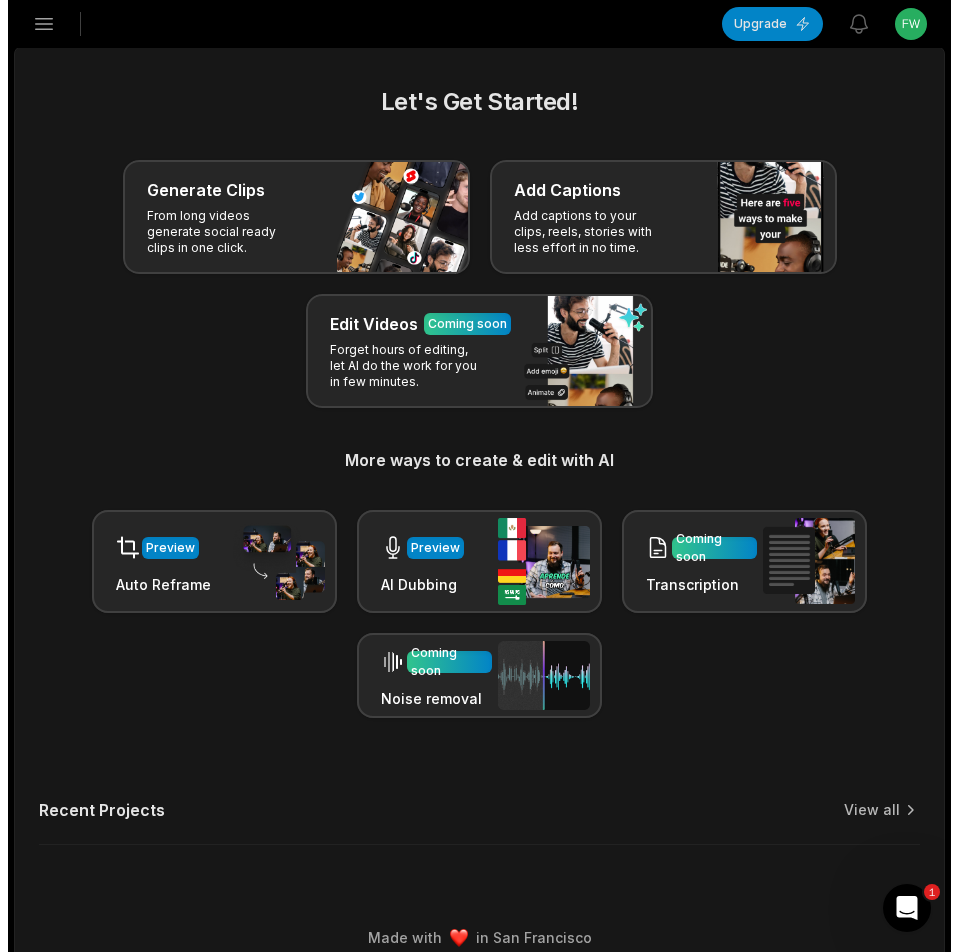 scroll, scrollTop: 23, scrollLeft: 0, axis: vertical 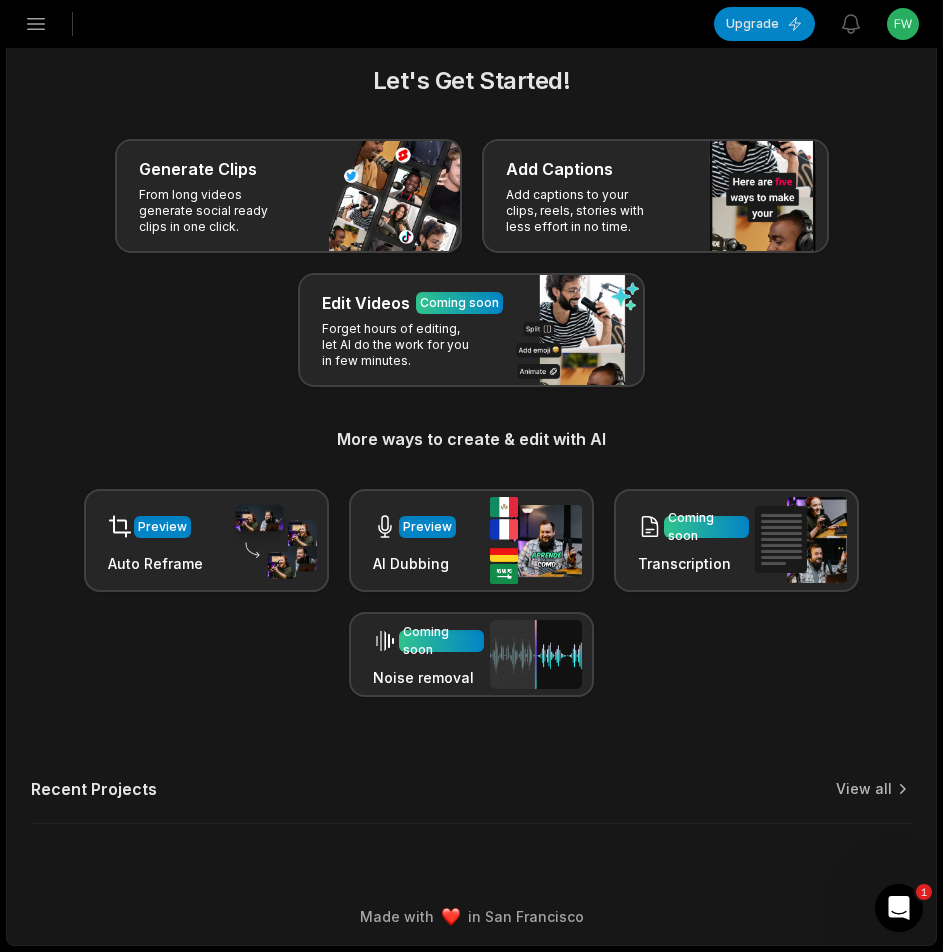 click 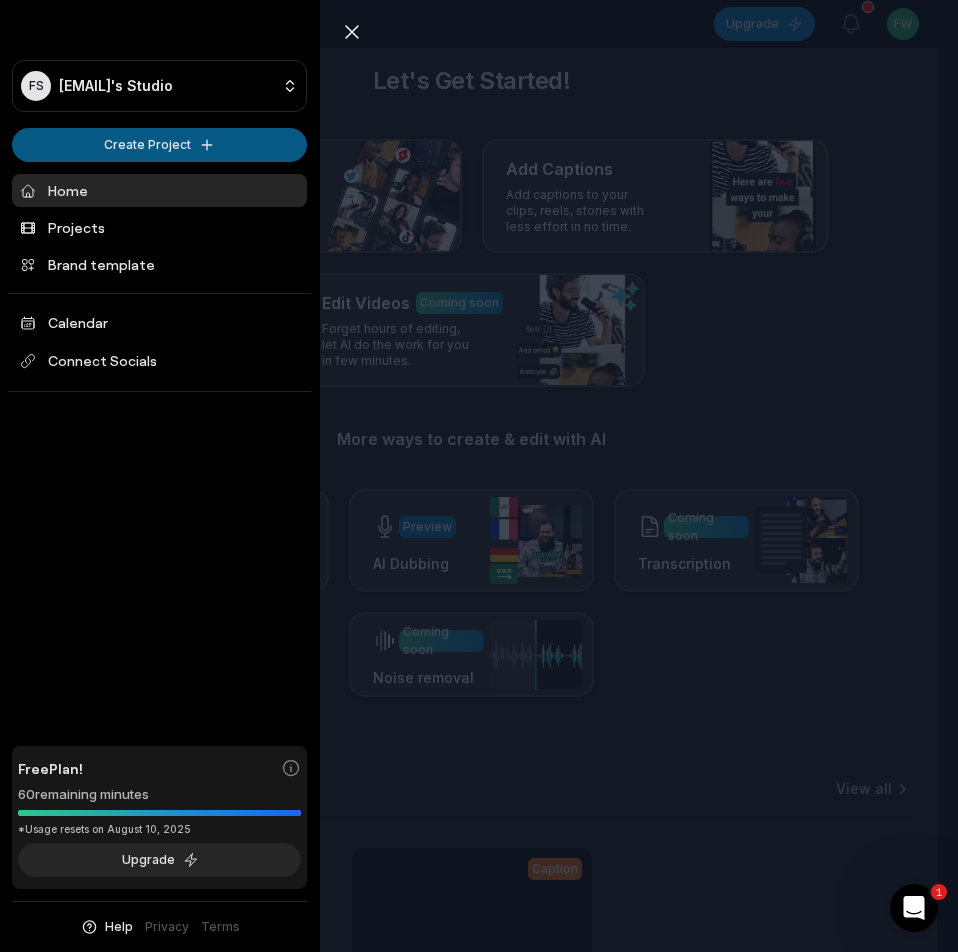 click on "FS Fwbssn@telegmail.com's Studio Create Project Home Projects Brand template Calendar Connect Socials Free  Plan! 60  remaining minutes *Usage resets on August 10, 2025 Upgrade Help Privacy Terms Open sidebar Upgrade View notifications Open user menu   Let's Get Started! Generate Clips From long videos generate social ready clips in one click. Add Captions Add captions to your clips, reels, stories with less effort in no time. Edit Videos Coming soon Forget hours of editing, let AI do the work for you in few minutes. More ways to create & edit with AI Preview Auto Reframe Preview AI Dubbing Coming soon Transcription Coming soon Noise removal Recent Projects View all Caption 13:16 Salen a buscar trabajo rogándole a Dios no encontrar Open options 13 minutes ago Made with   in San Francisco 1 Close sidebar FS Fwbssn@telegmail.com's Studio Create Project Home Projects Brand template Calendar Connect Socials Free  Plan! 60  remaining minutes *Usage resets on August 10, 2025 Upgrade Help Privacy Terms" at bounding box center [479, 453] 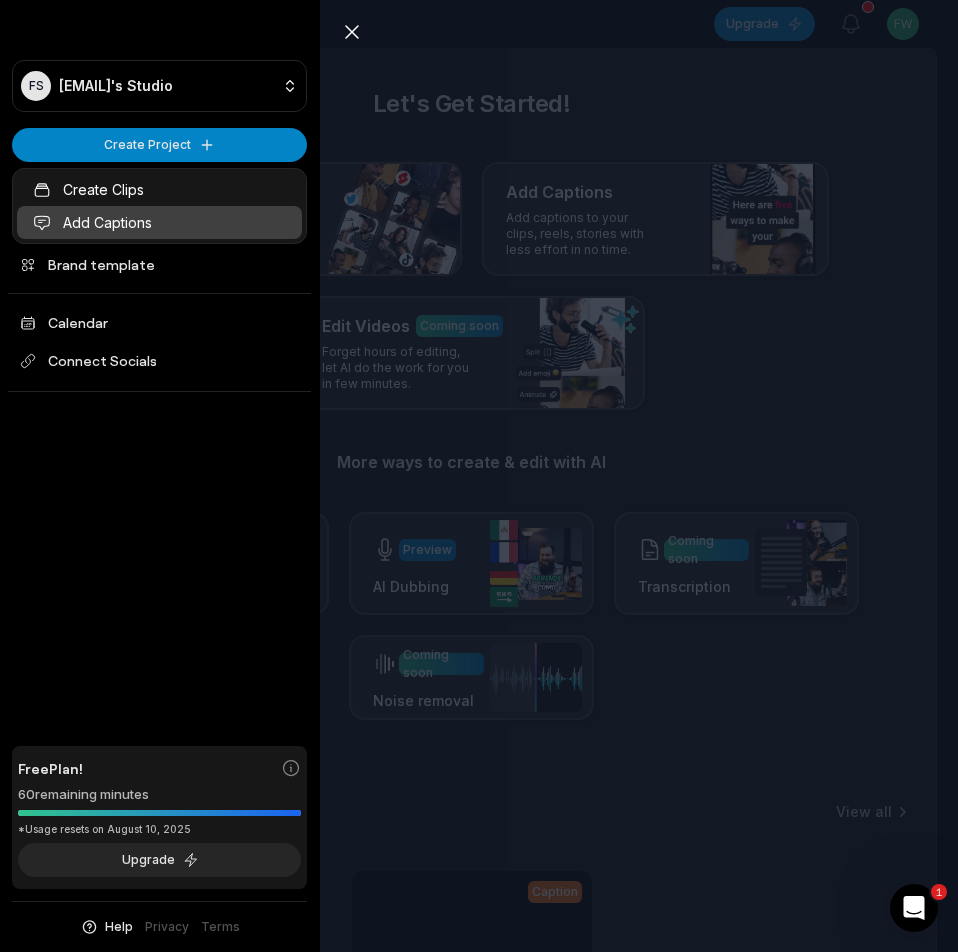 click on "Add Captions" at bounding box center (159, 222) 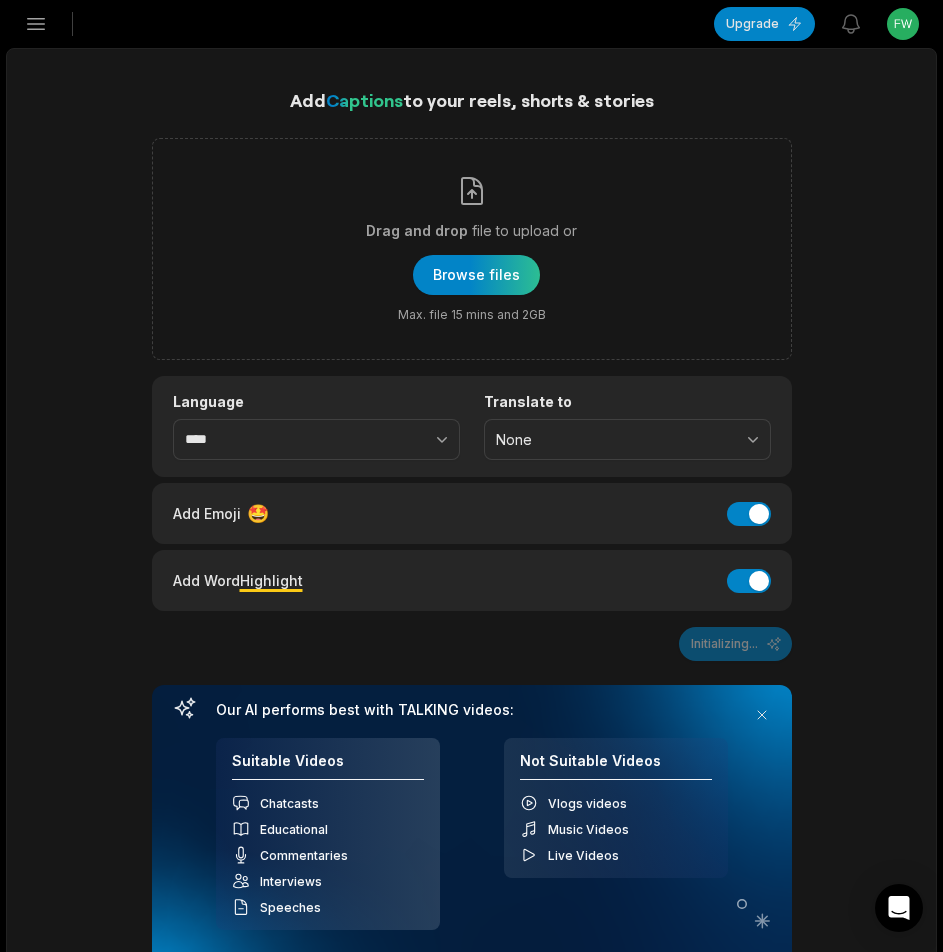scroll, scrollTop: 0, scrollLeft: 0, axis: both 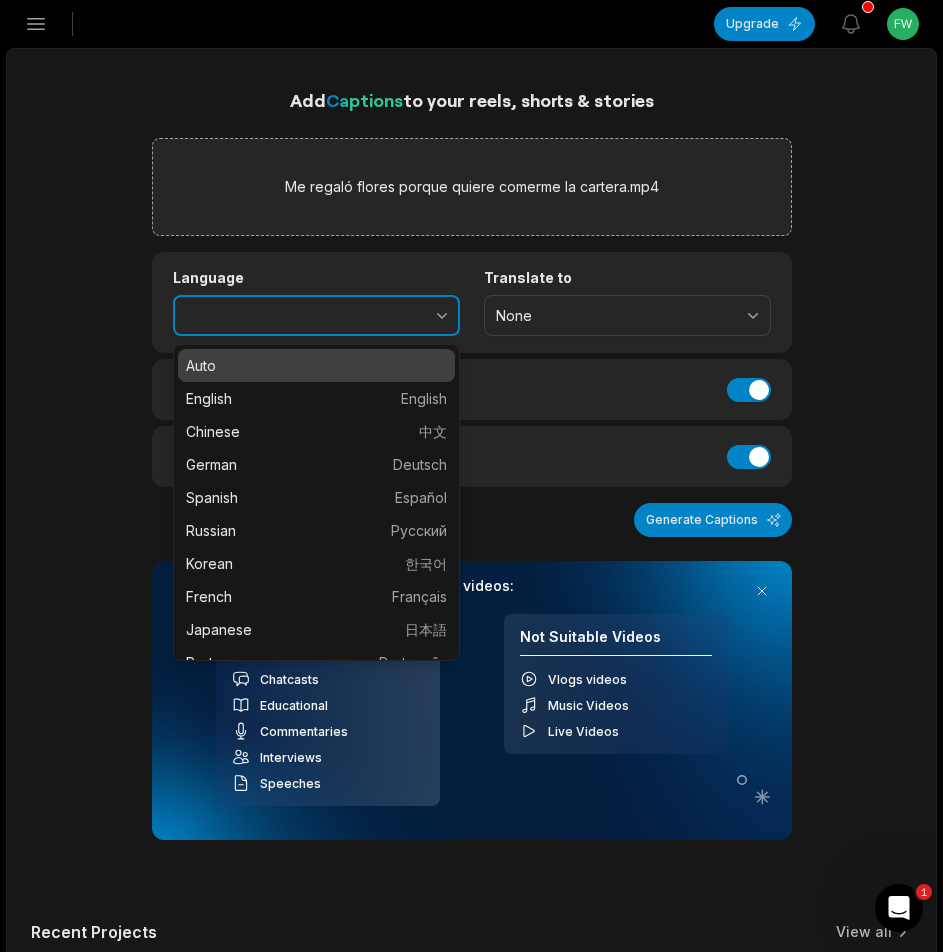 click at bounding box center (398, 316) 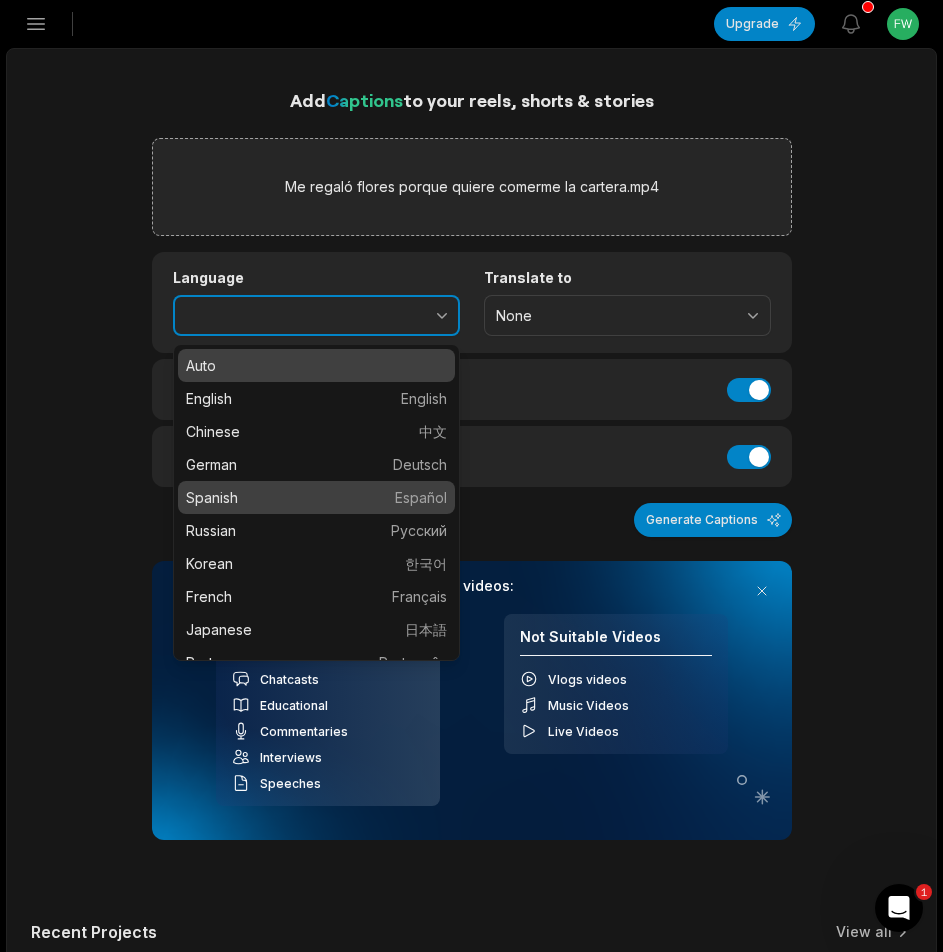 type on "*******" 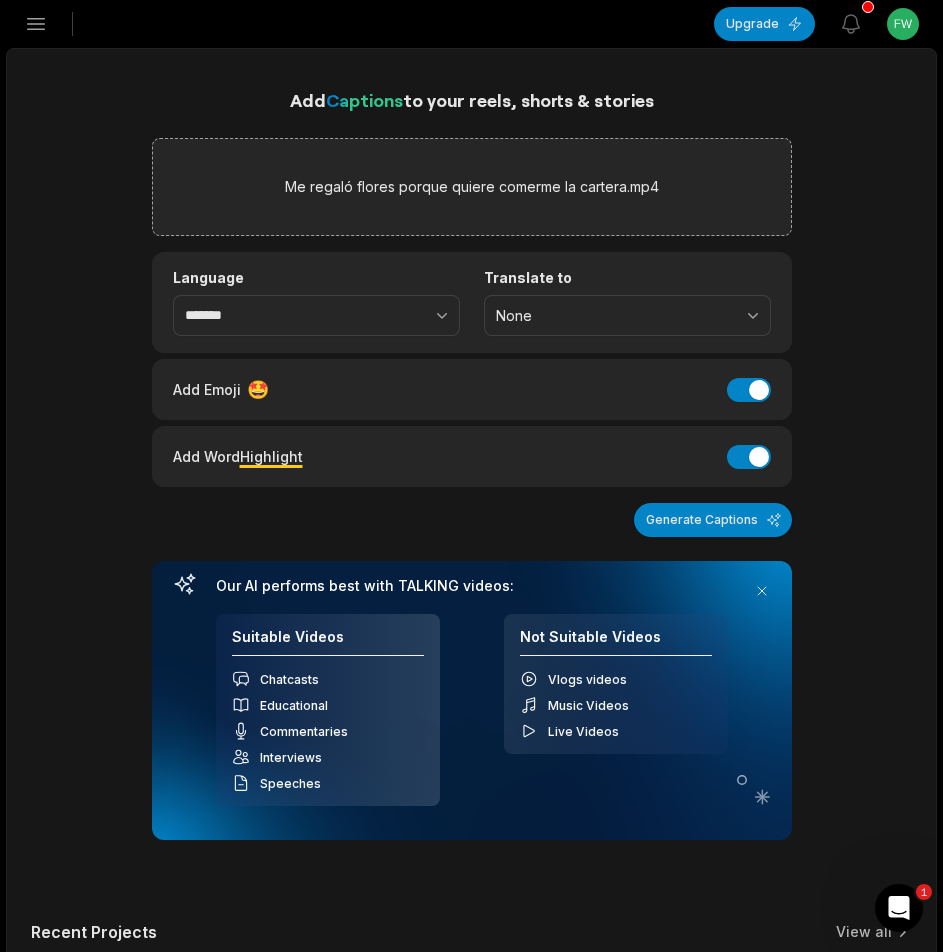 click on "Generate Captions" at bounding box center [713, 520] 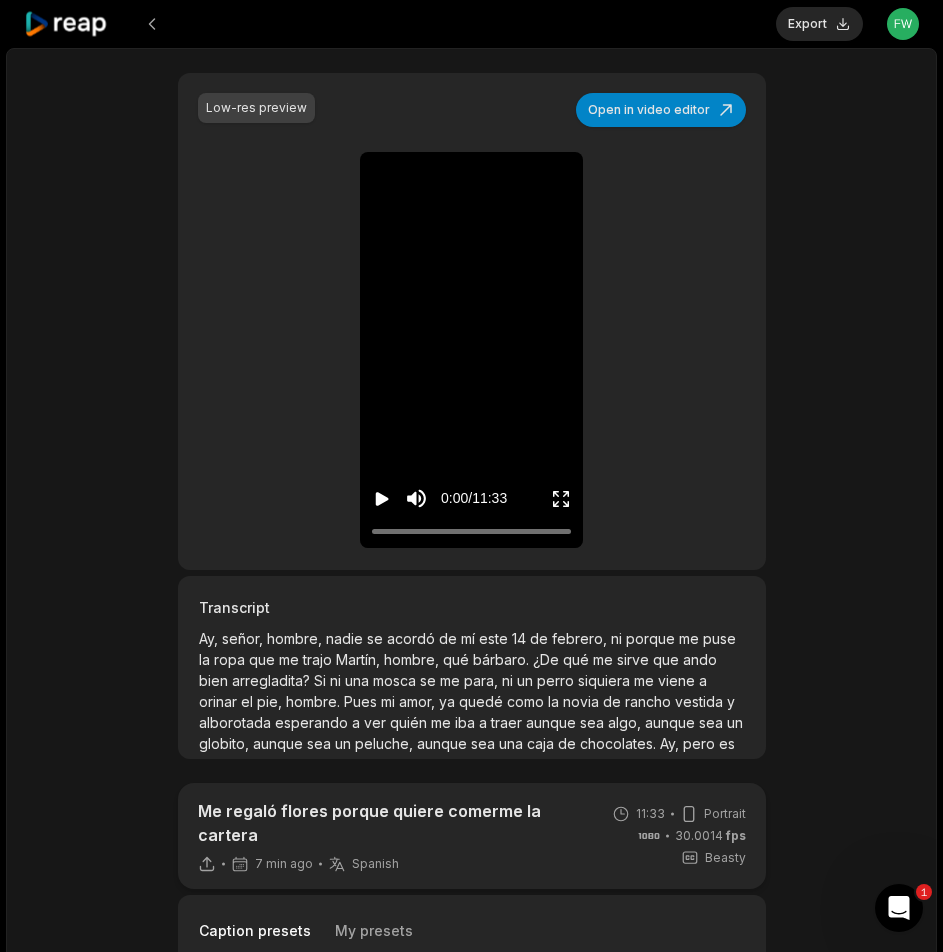 scroll, scrollTop: 300, scrollLeft: 0, axis: vertical 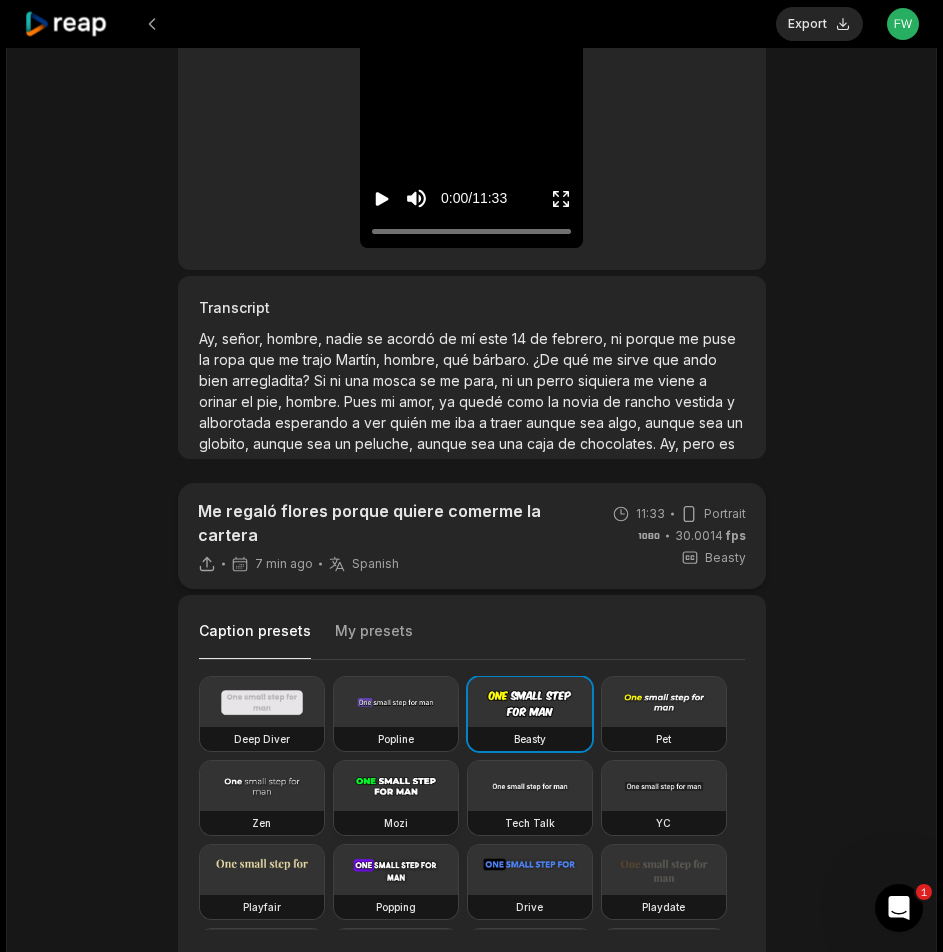 click at bounding box center (396, 786) 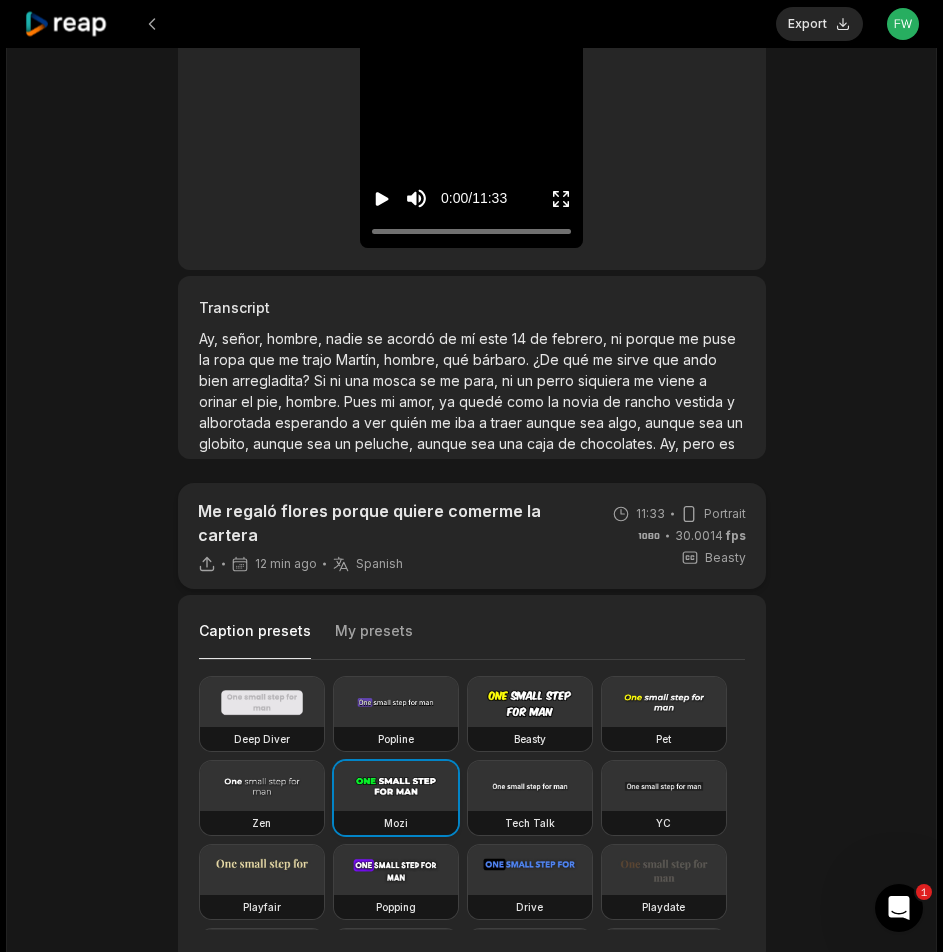 type on "**" 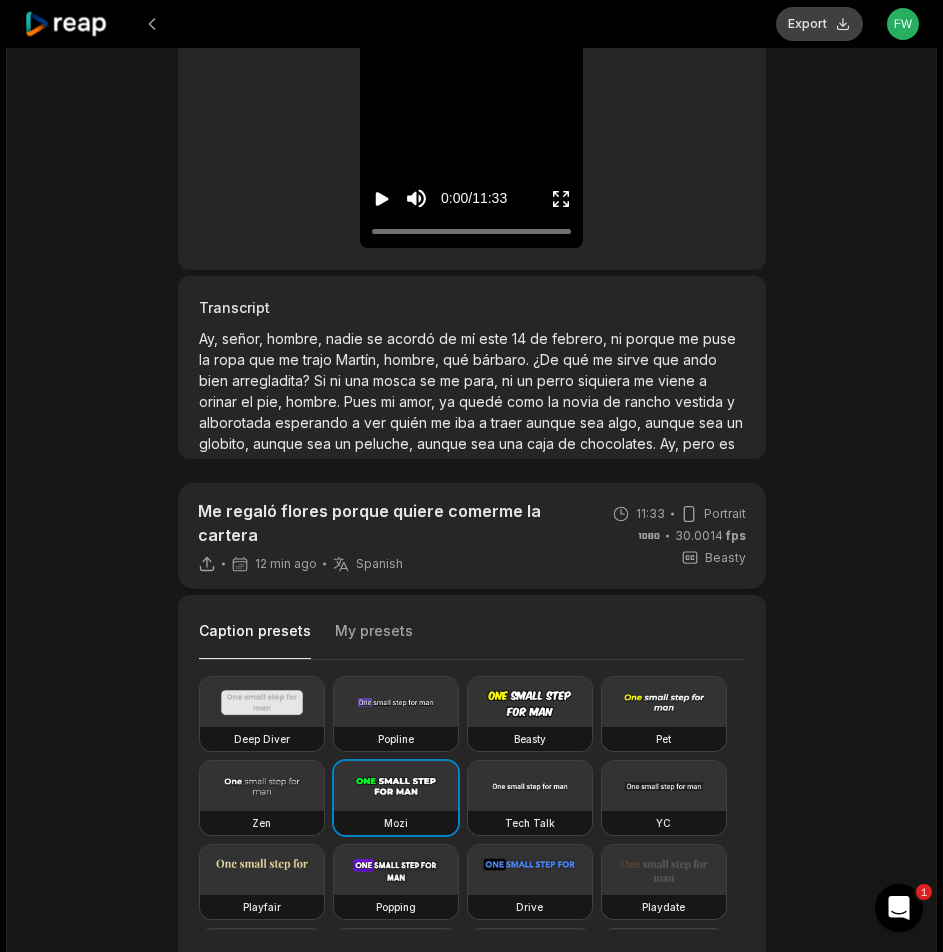 click on "Export" at bounding box center [819, 24] 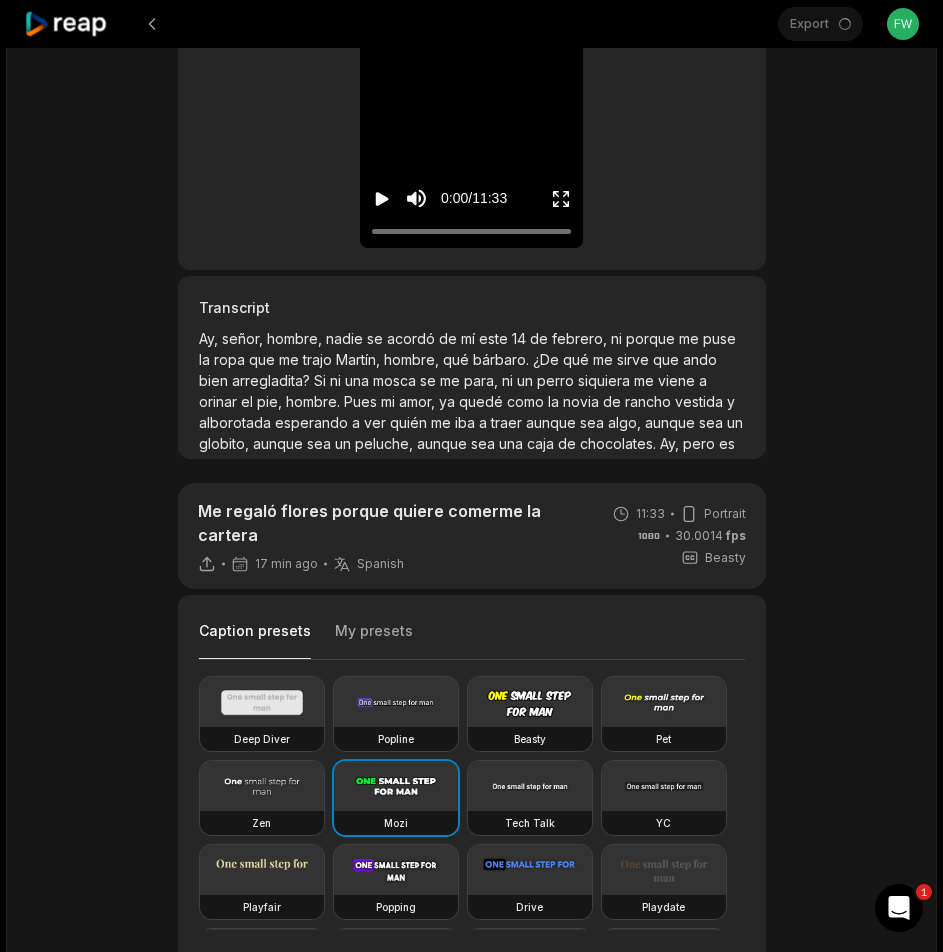 scroll, scrollTop: 300, scrollLeft: 0, axis: vertical 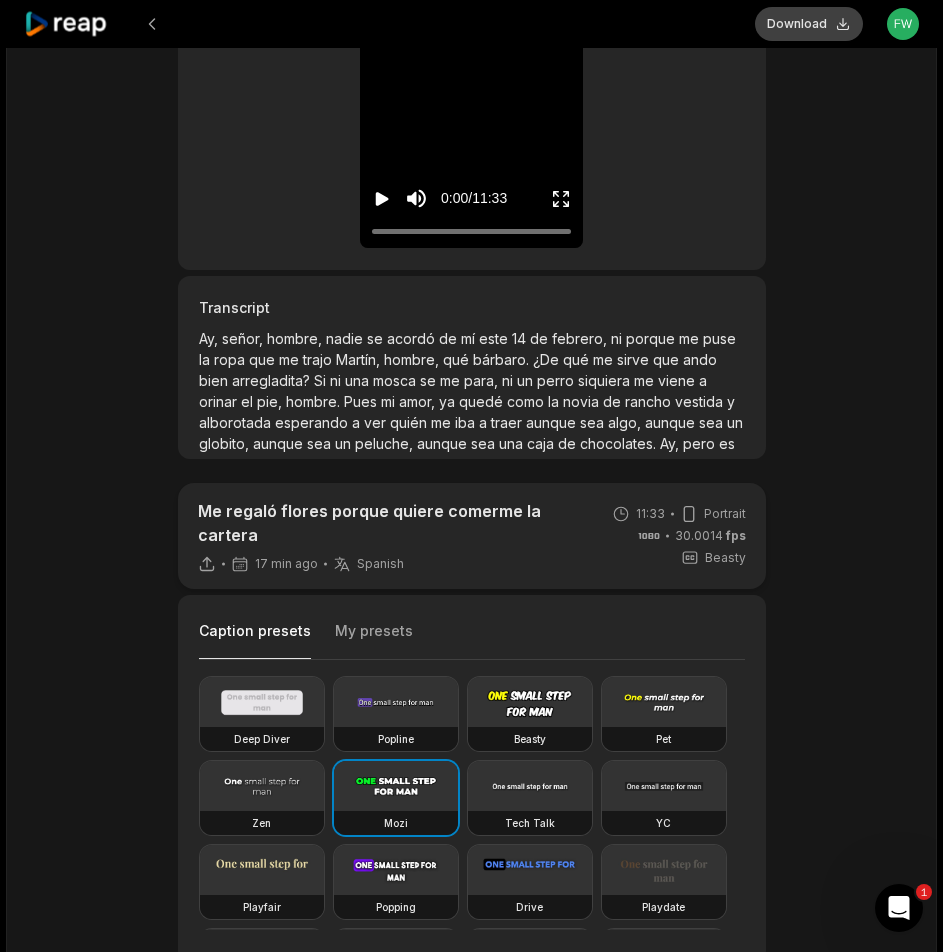 click on "Download" at bounding box center (809, 24) 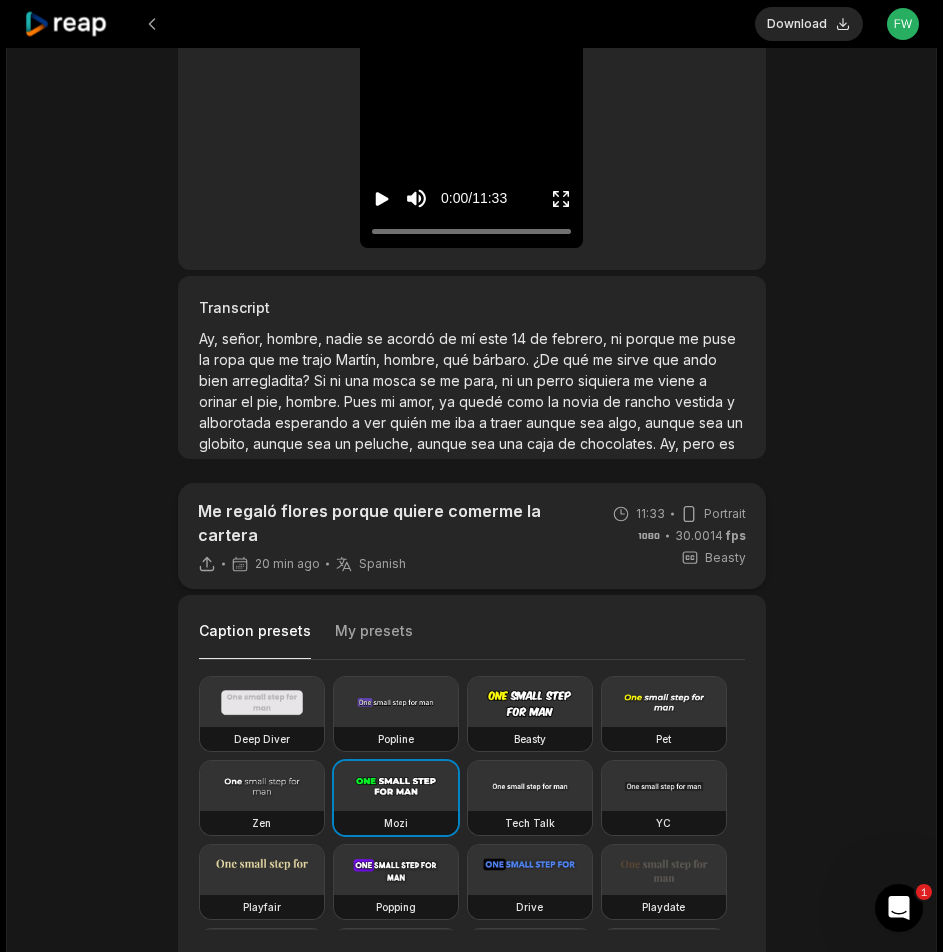 click 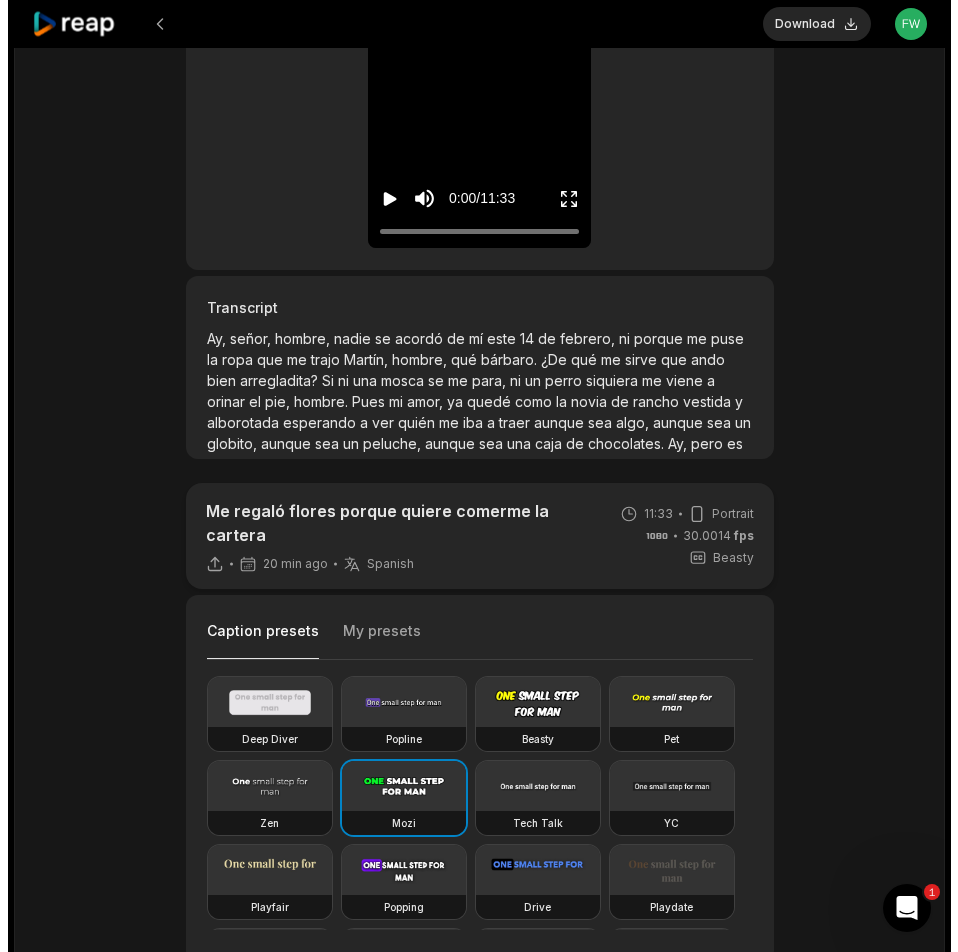 scroll, scrollTop: 0, scrollLeft: 0, axis: both 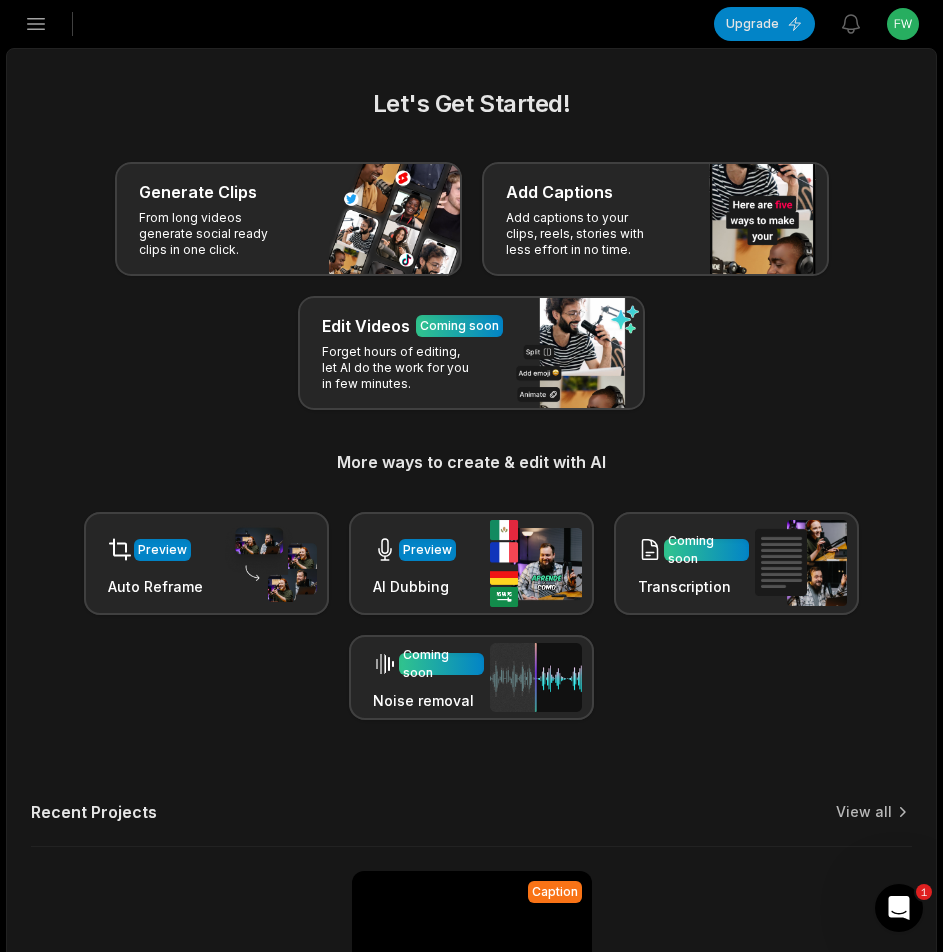 click 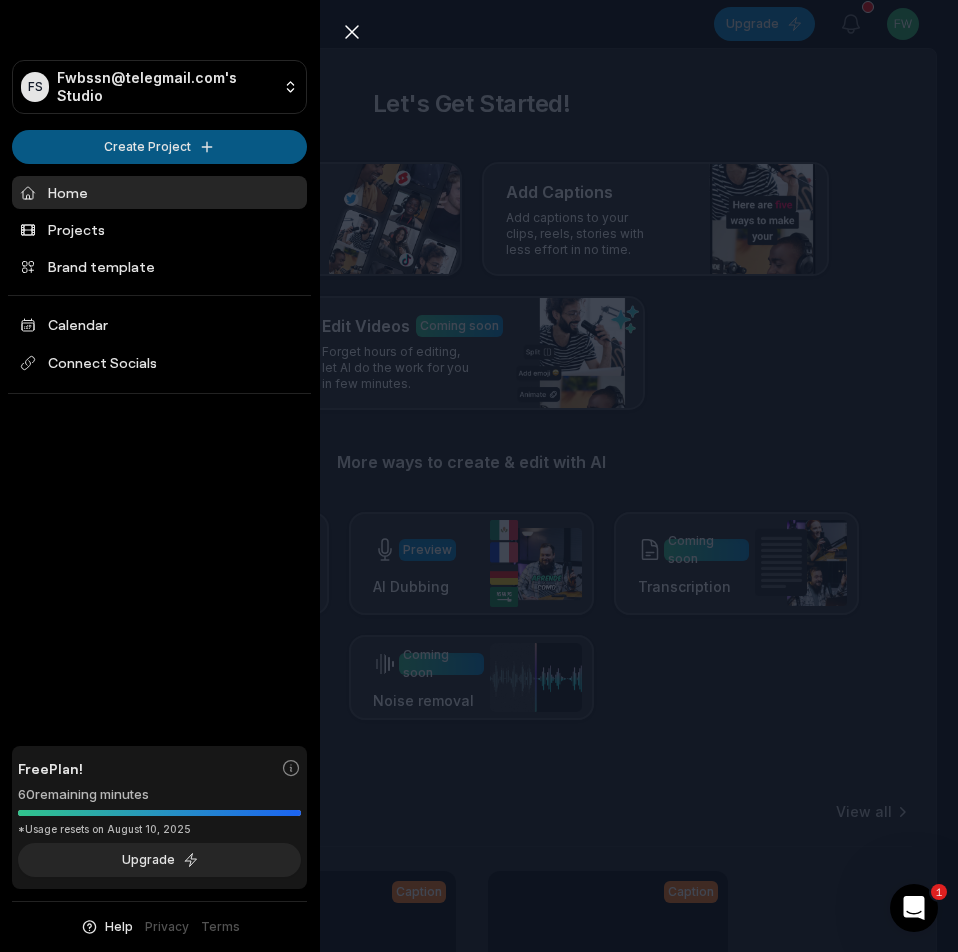 click on "FS Fwbssn@telegmail.com's Studio Create Project Home Projects Brand template Calendar Connect Socials Free  Plan! 60  remaining minutes *Usage resets on August 10, 2025 Upgrade Help Privacy Terms Open sidebar Upgrade View notifications Open user menu   Let's Get Started! Generate Clips From long videos generate social ready clips in one click. Add Captions Add captions to your clips, reels, stories with less effort in no time. Edit Videos Coming soon Forget hours of editing, let AI do the work for you in few minutes. More ways to create & edit with AI Preview Auto Reframe Preview AI Dubbing Coming soon Transcription Coming soon Noise removal Recent Projects View all Caption 11:33 Me regaló flores porque quiere comerme la cartera Open options 20 minutes ago Caption 13:16 Salen a buscar trabajo rogándole a Dios no encontrar Open options 38 minutes ago Made with   in San Francisco 1 Close sidebar FS Fwbssn@telegmail.com's Studio Create Project Home Projects Brand template Calendar Connect Socials Free  Plan!" at bounding box center (479, 476) 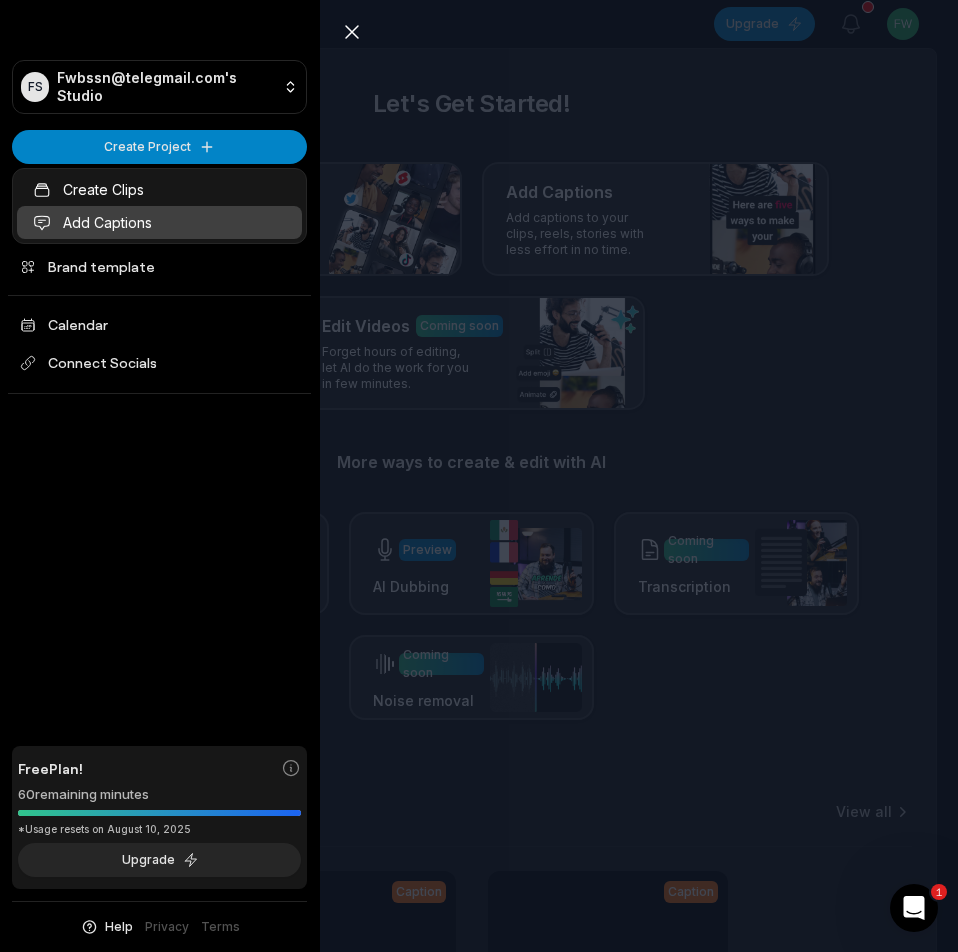 click on "Add Captions" at bounding box center [159, 222] 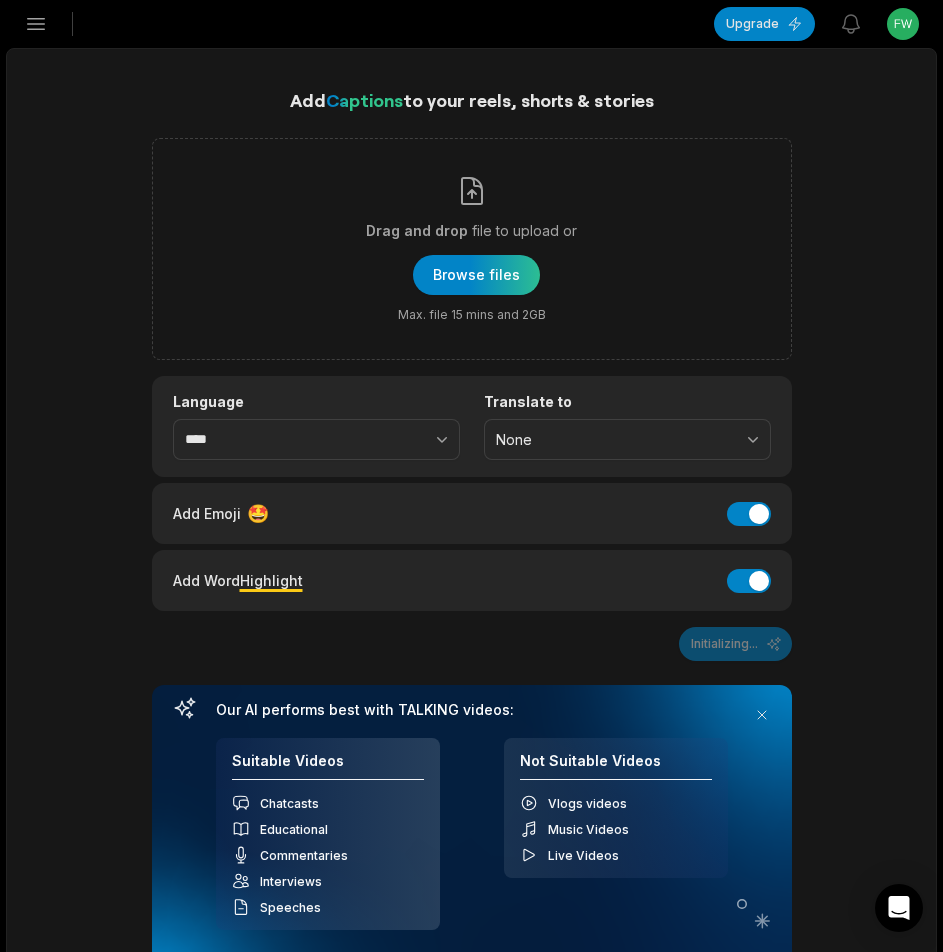 scroll, scrollTop: 0, scrollLeft: 0, axis: both 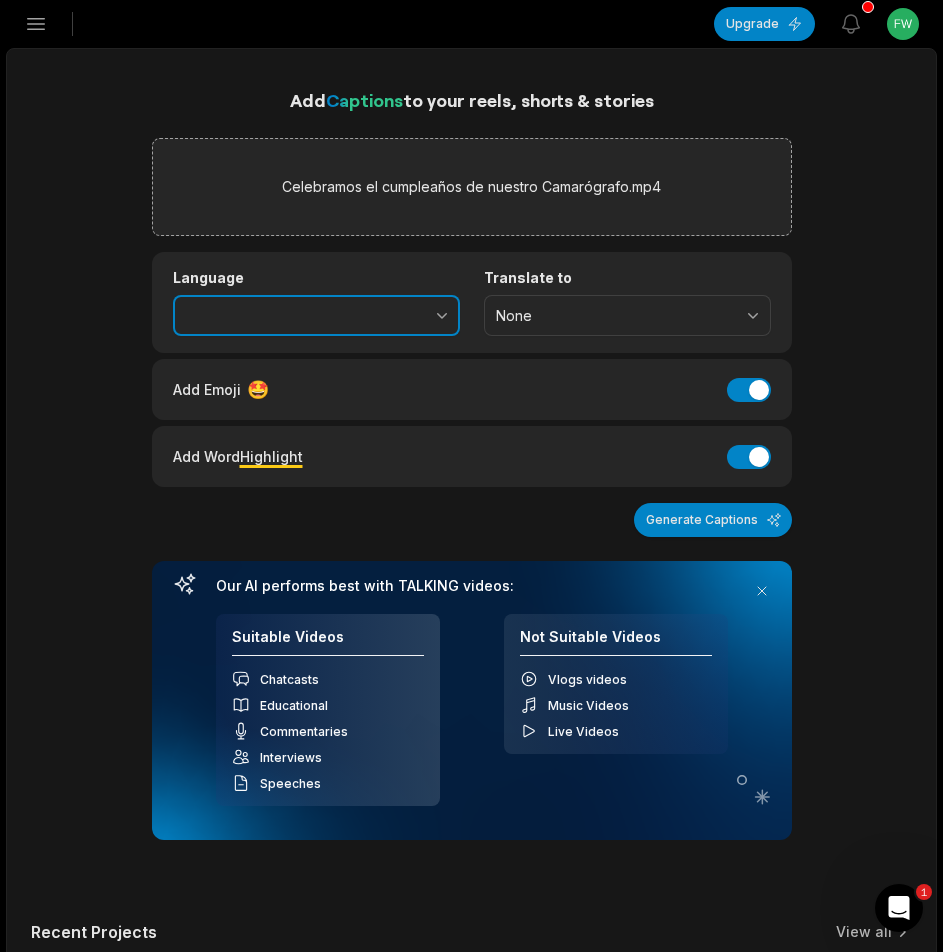 click at bounding box center [398, 316] 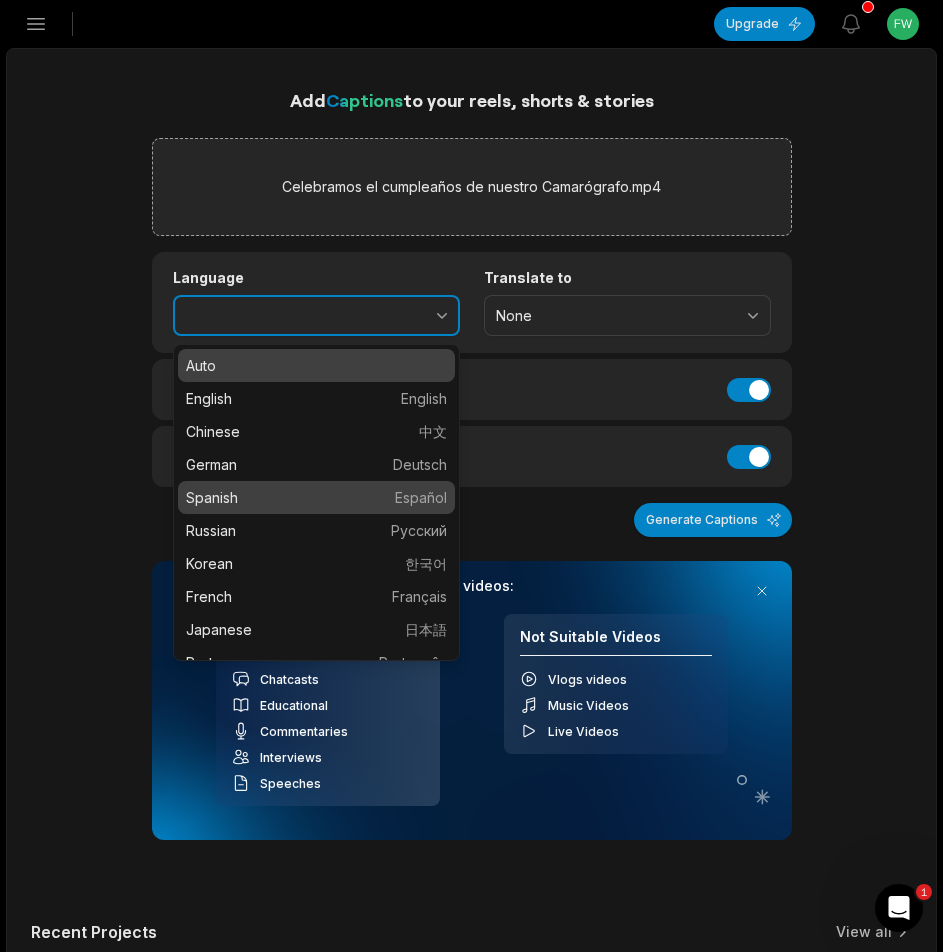 type on "*******" 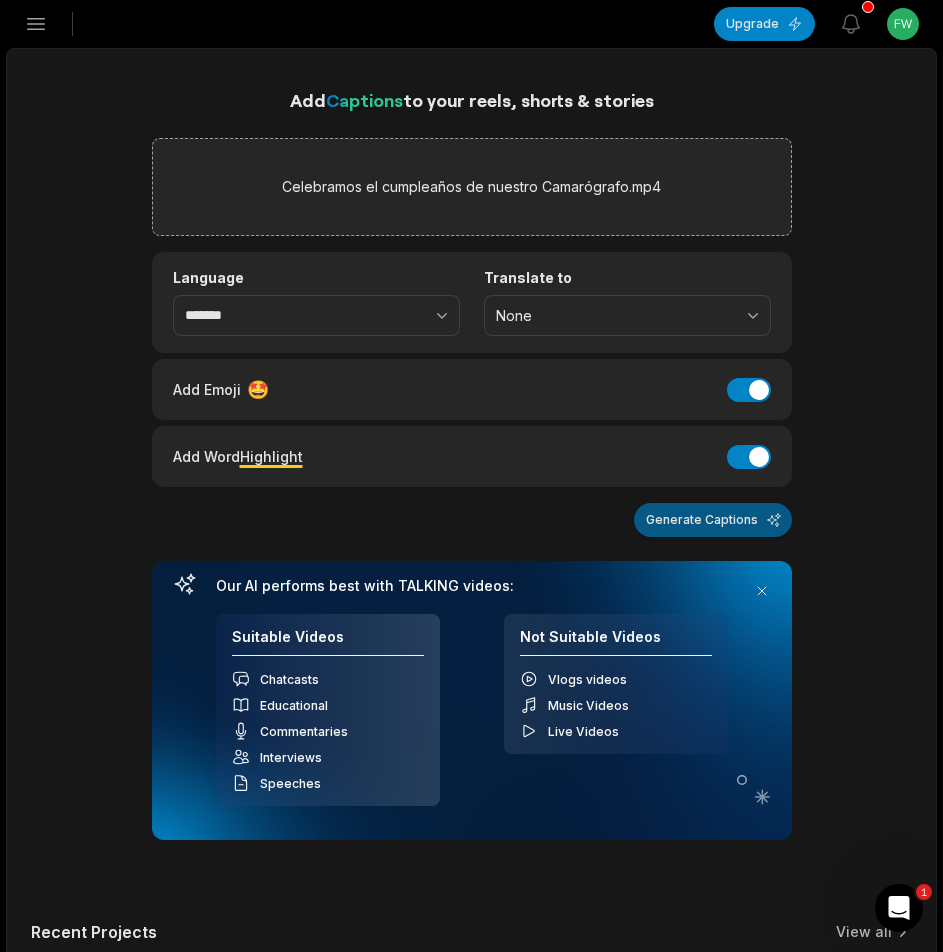 click on "Generate Captions" at bounding box center (713, 520) 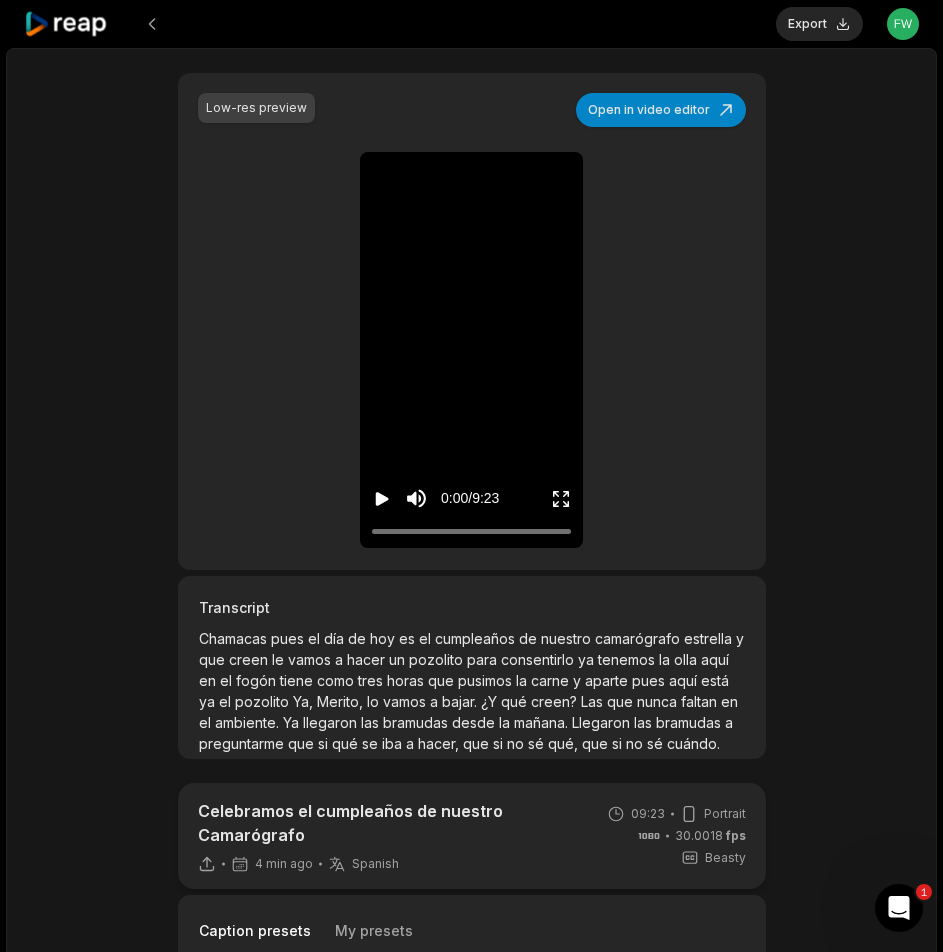scroll, scrollTop: 300, scrollLeft: 0, axis: vertical 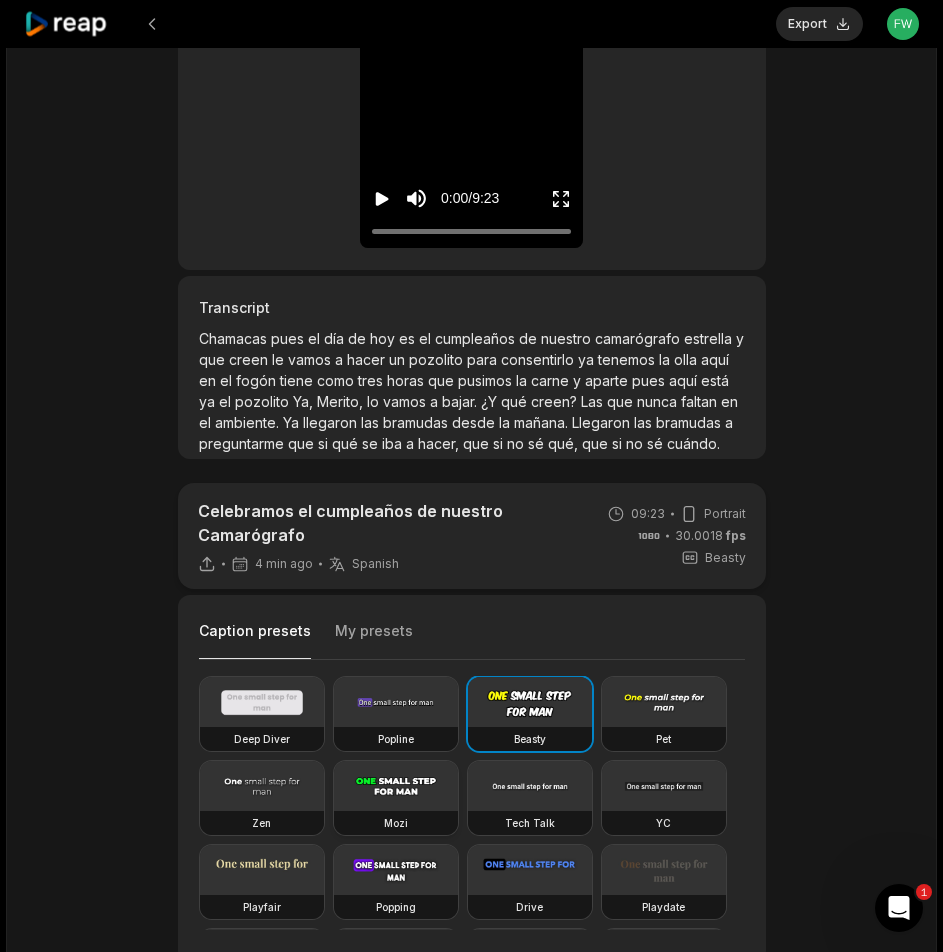 click at bounding box center (396, 786) 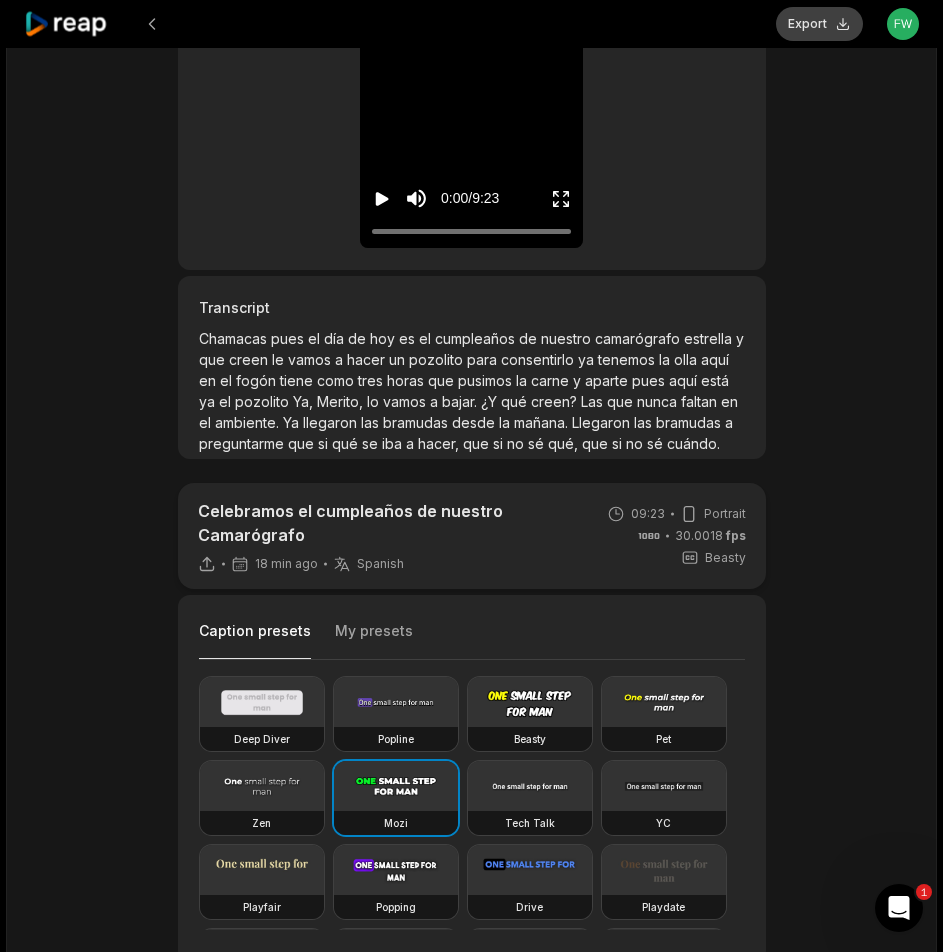 click on "Export" at bounding box center [819, 24] 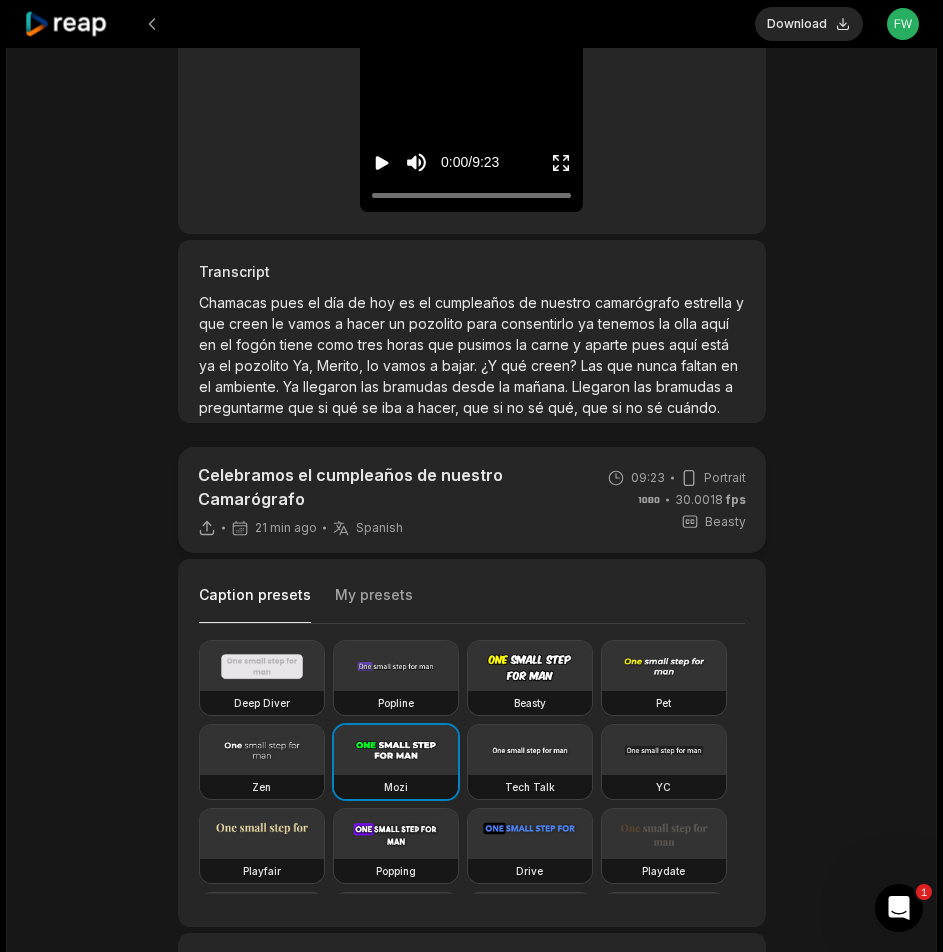 scroll, scrollTop: 300, scrollLeft: 0, axis: vertical 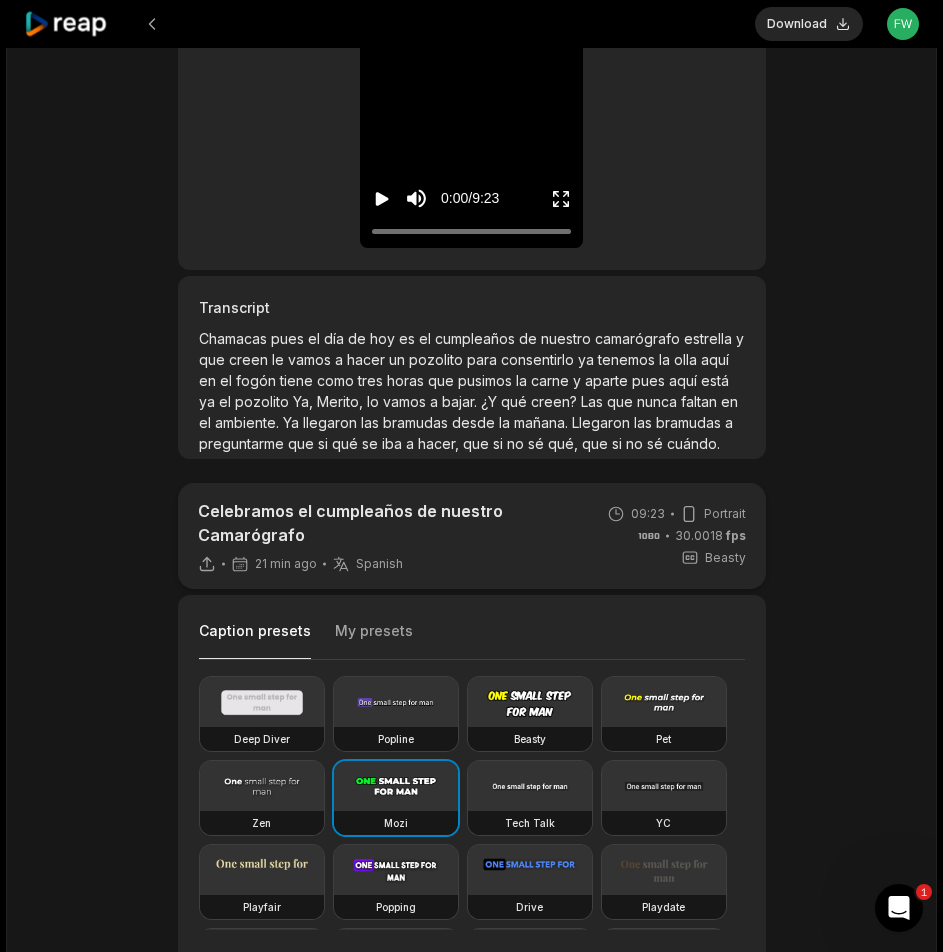 click on "Download" at bounding box center [809, 24] 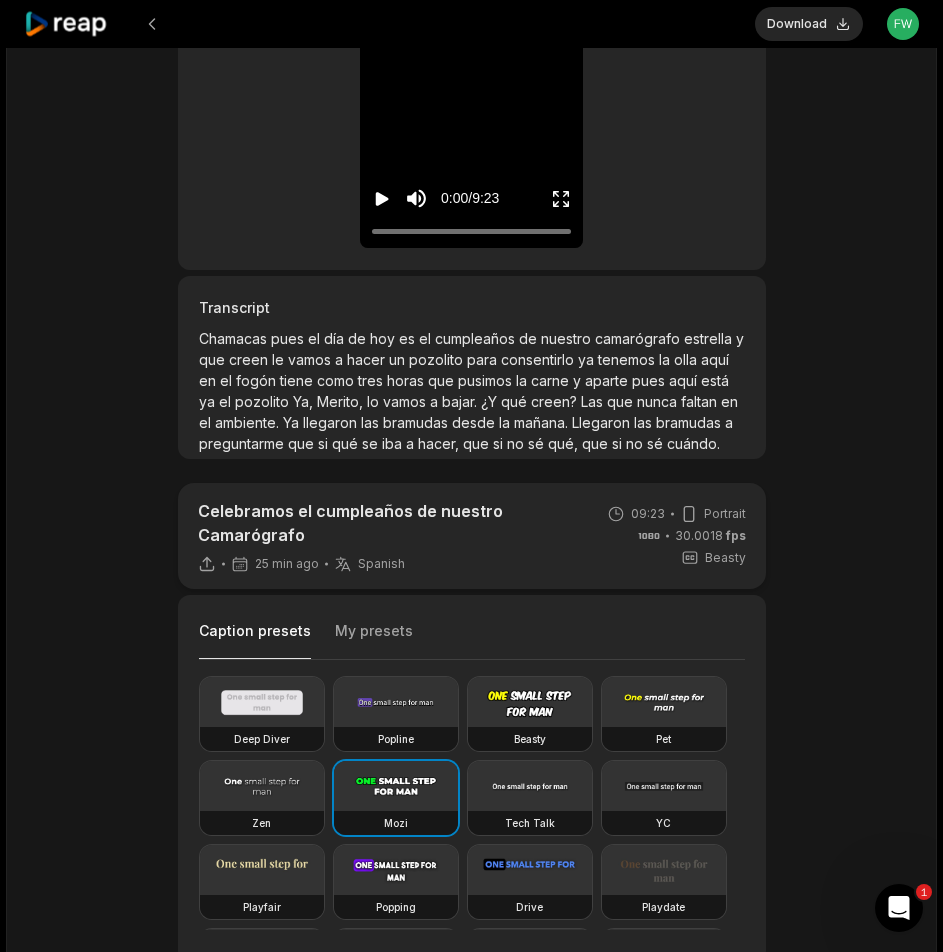 click 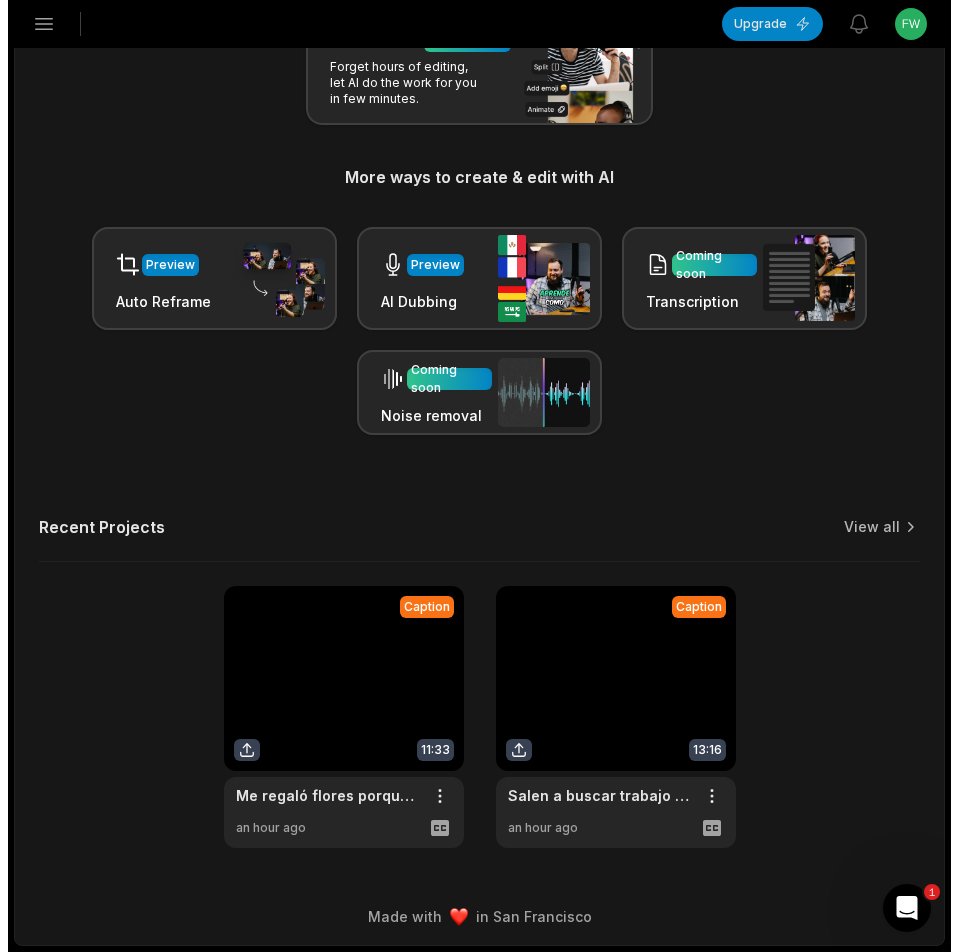 scroll, scrollTop: 0, scrollLeft: 0, axis: both 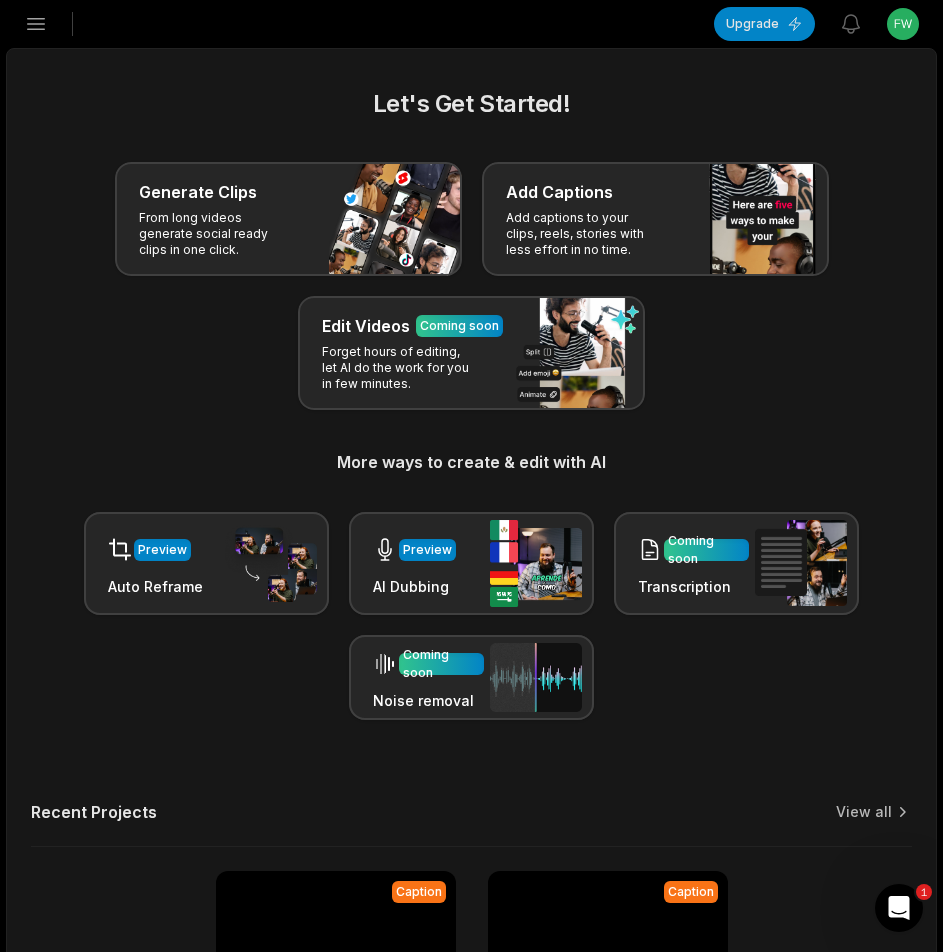 click 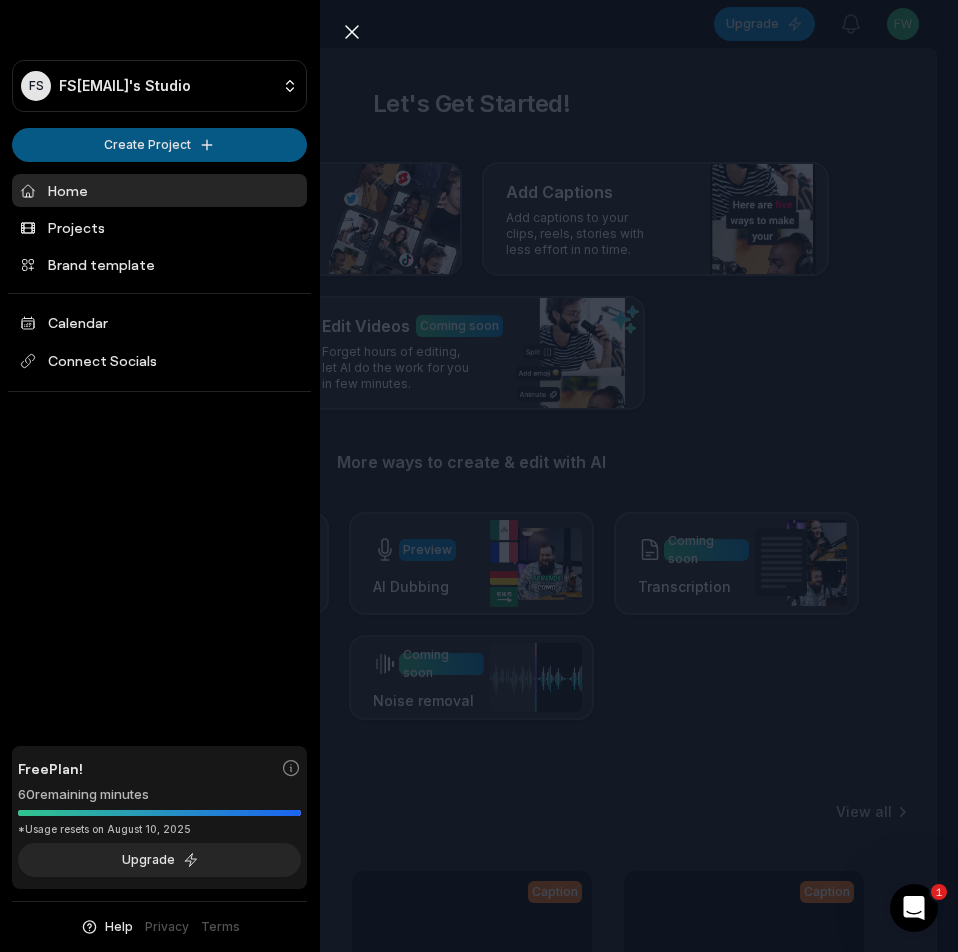 click on "FS Fwbssn@telegmail.com's Studio Create Project Home Projects Brand template Calendar Connect Socials Free  Plan! 60  remaining minutes *Usage resets on August 10, 2025 Upgrade Help Privacy Terms Open sidebar Upgrade View notifications Open user menu   Let's Get Started! Generate Clips From long videos generate social ready clips in one click. Add Captions Add captions to your clips, reels, stories with less effort in no time. Edit Videos Coming soon Forget hours of editing, let AI do the work for you in few minutes. More ways to create & edit with AI Preview Auto Reframe Preview AI Dubbing Coming soon Transcription Coming soon Noise removal Recent Projects View all Caption 09:23 Celebramos el cumpleaños de nuestro Camarógrafo Open options 25 minutes ago Caption 11:33 Me regaló flores porque quiere comerme la cartera Open options an hour ago Caption 13:16 Salen a buscar trabajo rogándole a Dios no encontrar Open options an hour ago Made with   in San Francisco 1 Close sidebar FS Create Project Home Free" at bounding box center (479, 476) 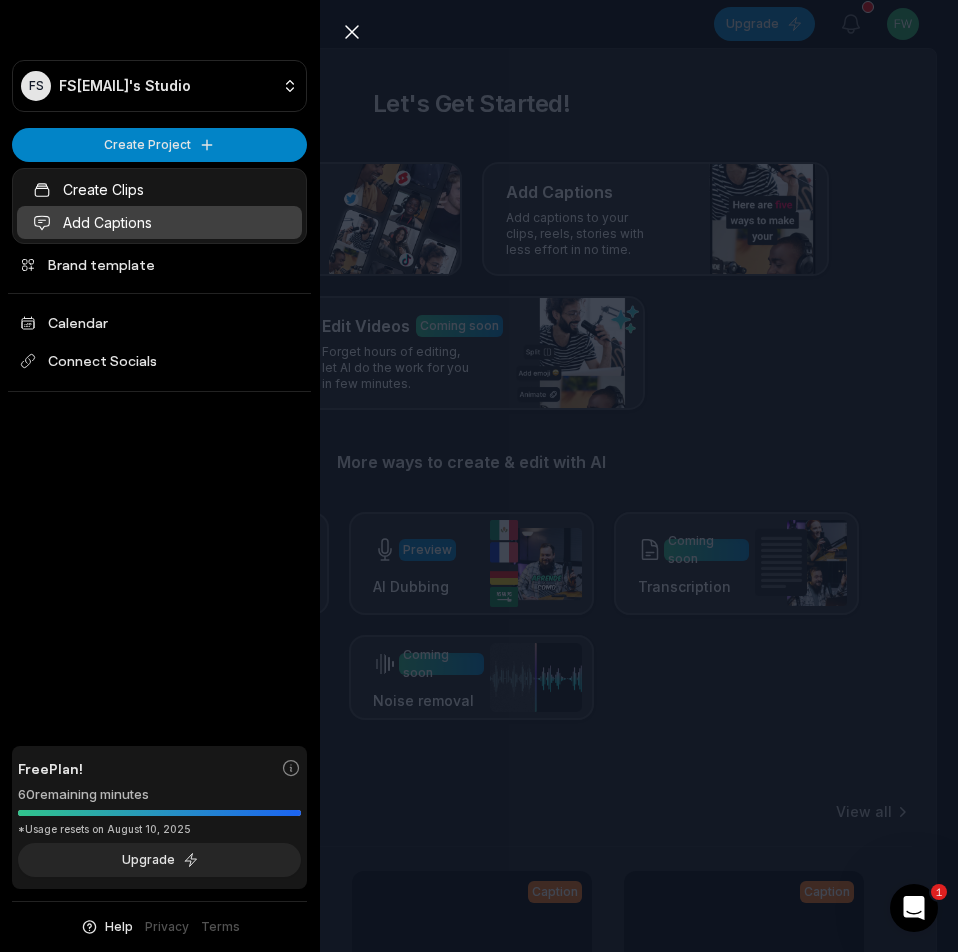 click on "Add Captions" at bounding box center (159, 222) 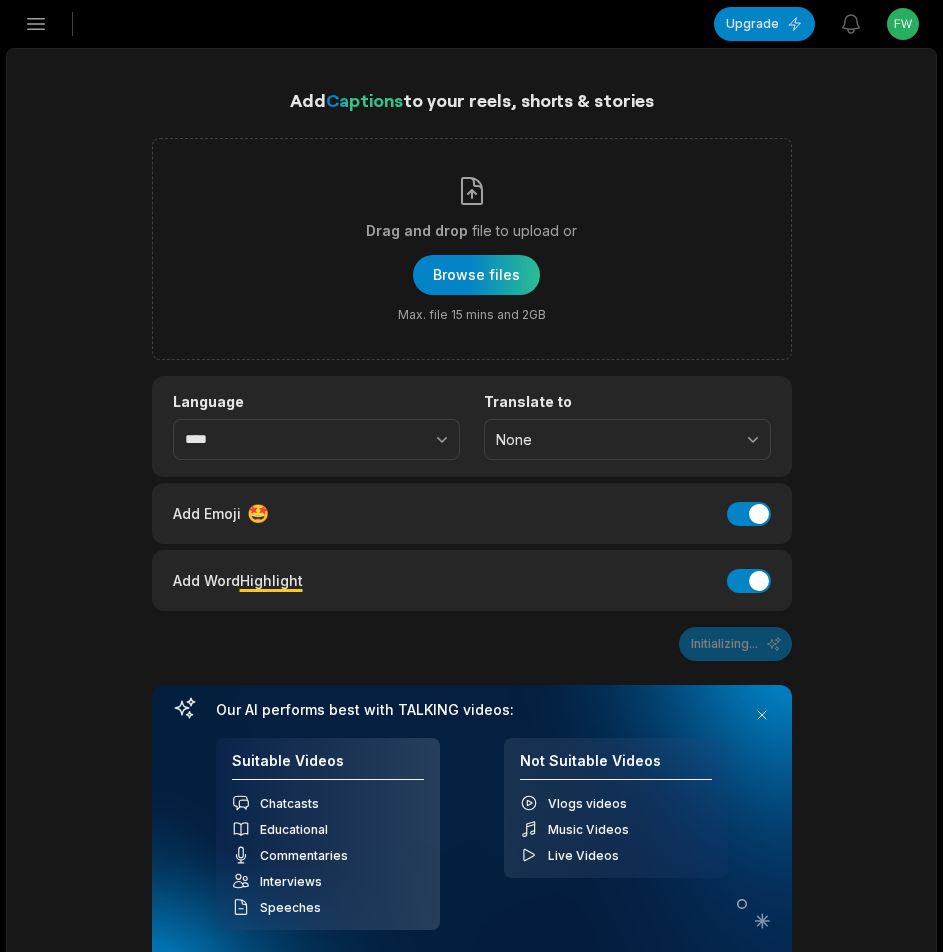 scroll, scrollTop: 0, scrollLeft: 0, axis: both 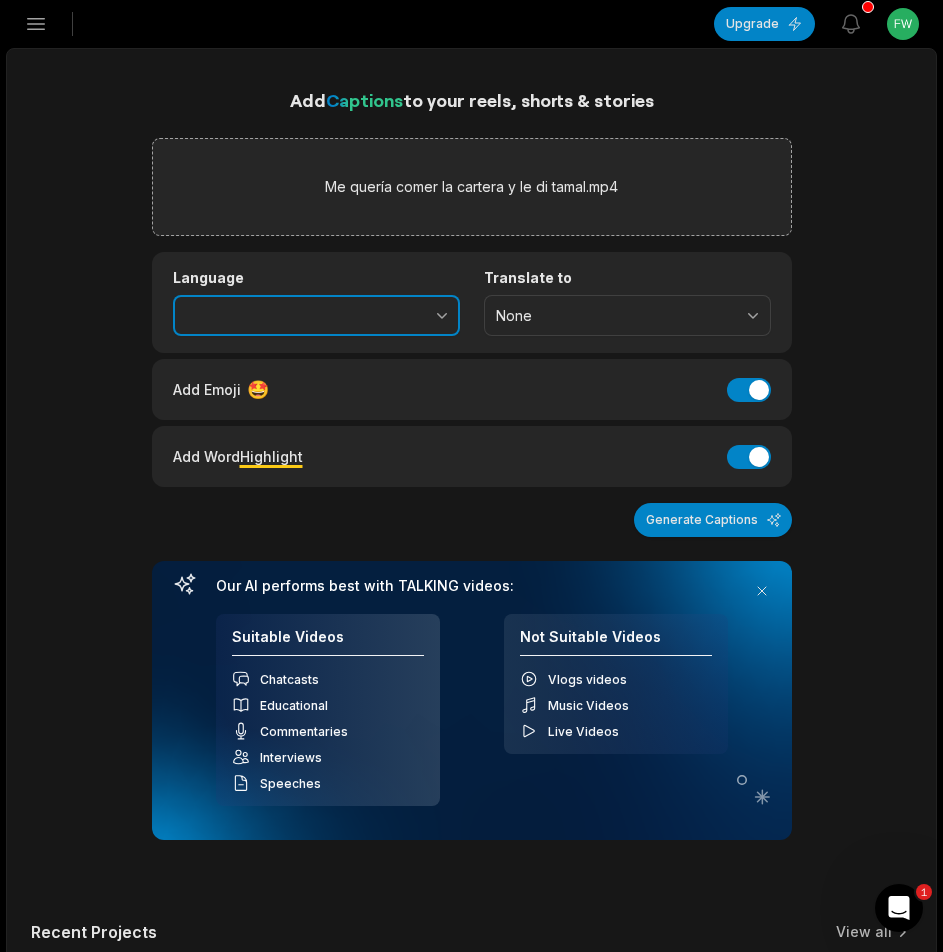 click at bounding box center (398, 316) 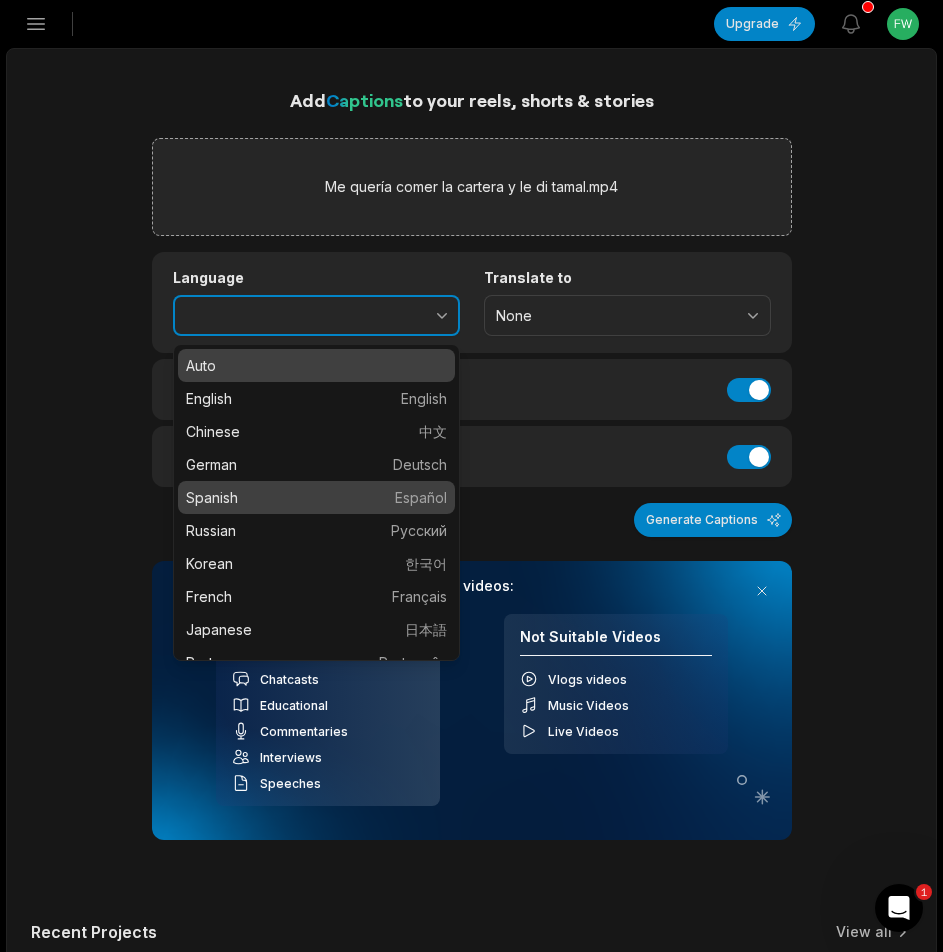 type on "*******" 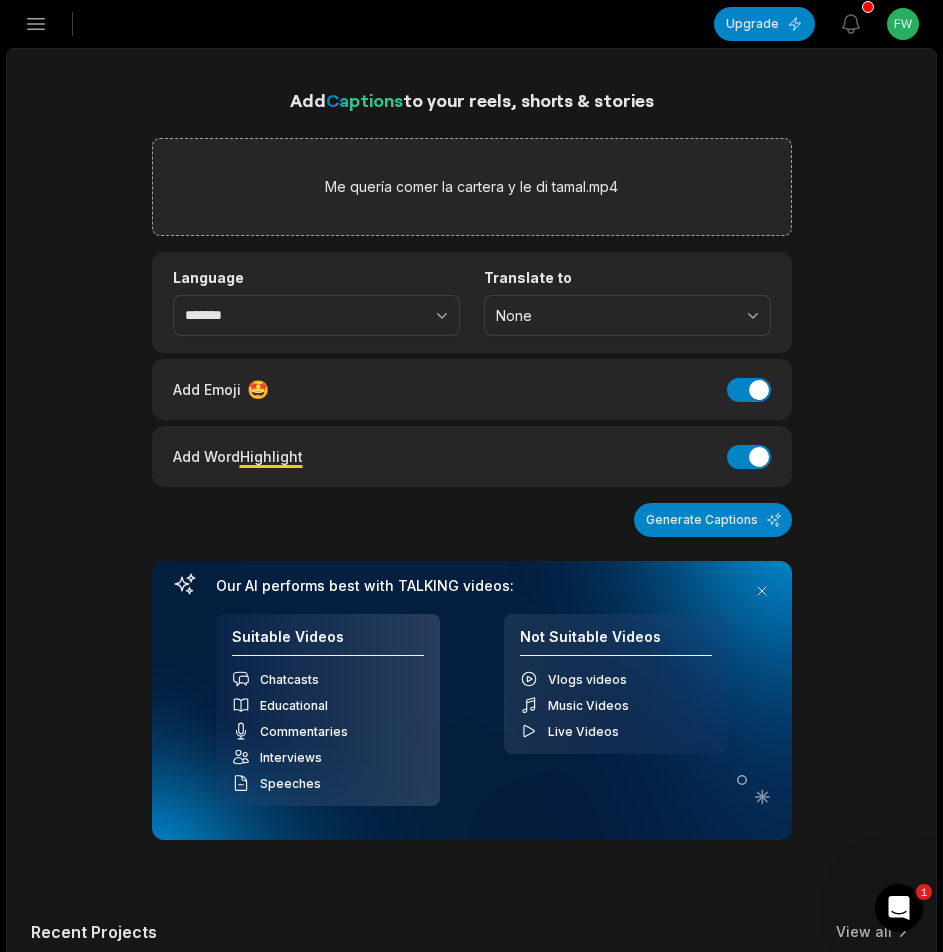 drag, startPoint x: 714, startPoint y: 516, endPoint x: 825, endPoint y: 516, distance: 111 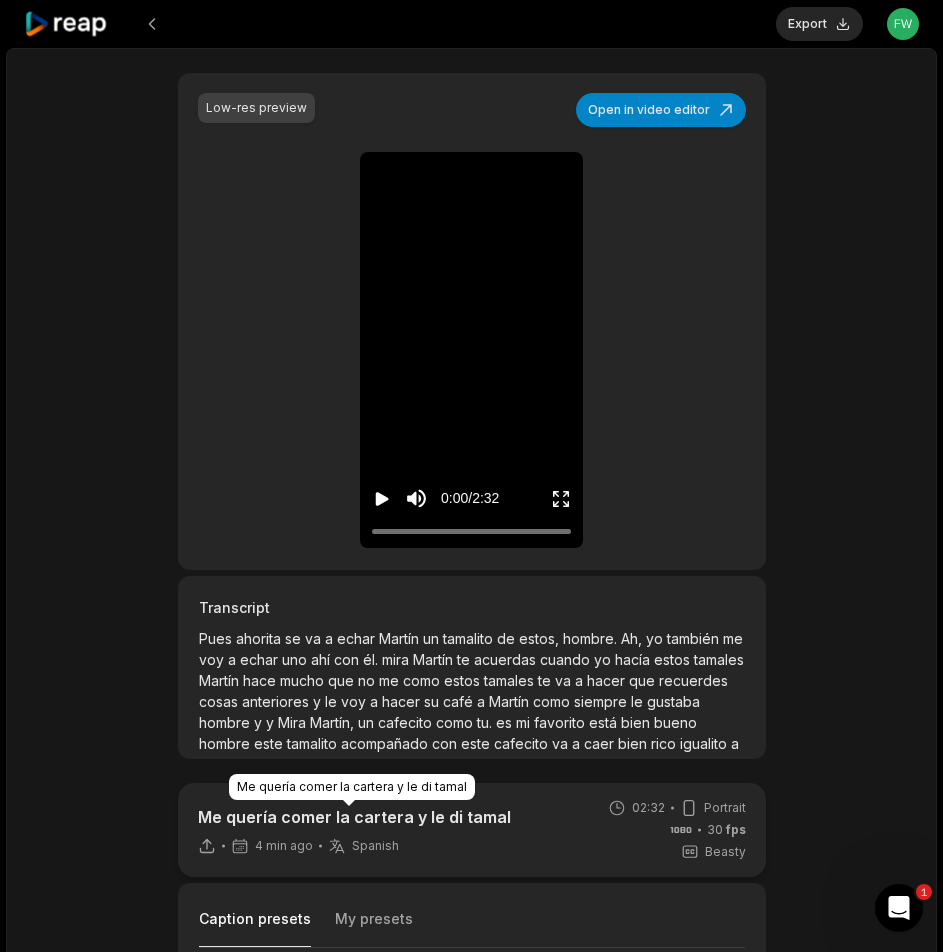 scroll, scrollTop: 300, scrollLeft: 0, axis: vertical 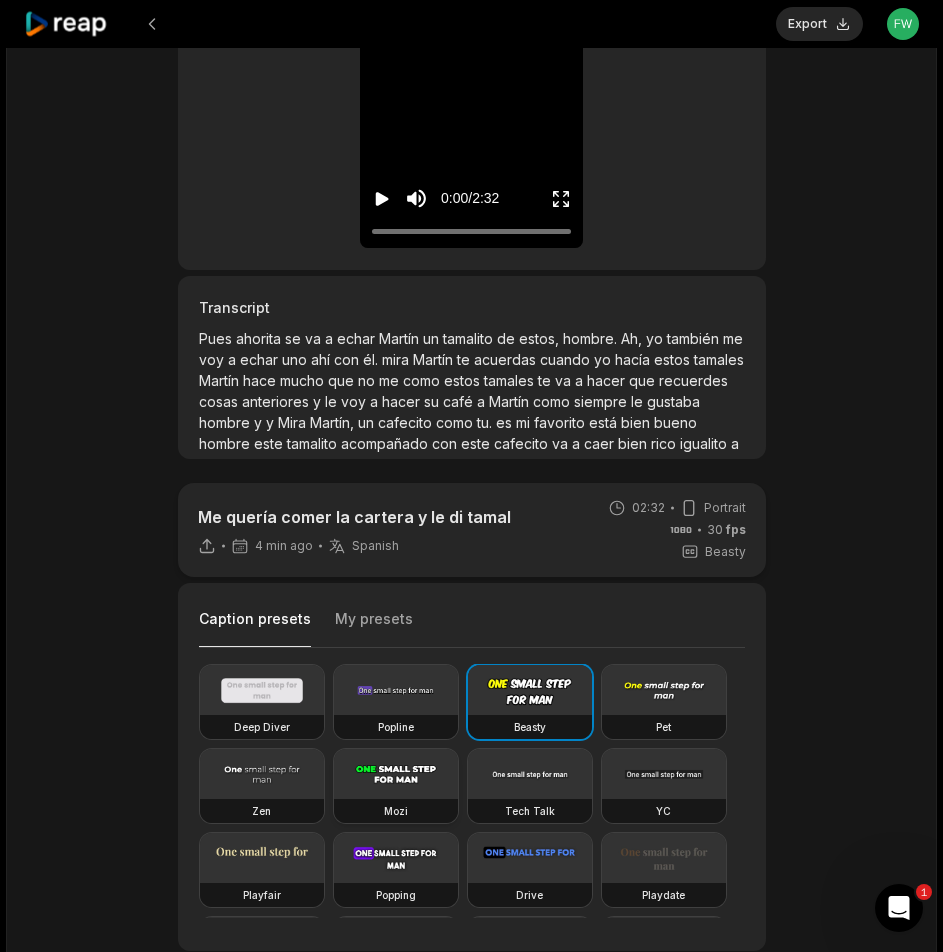 click at bounding box center [396, 774] 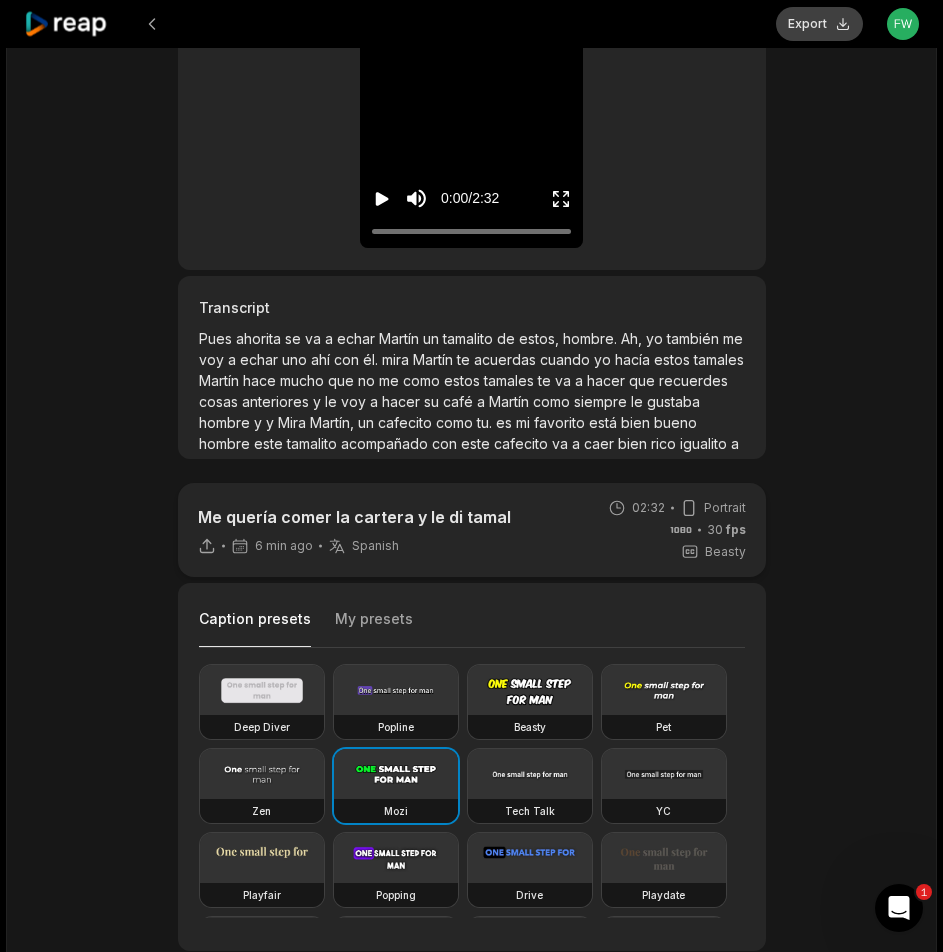 click on "Export" at bounding box center (819, 24) 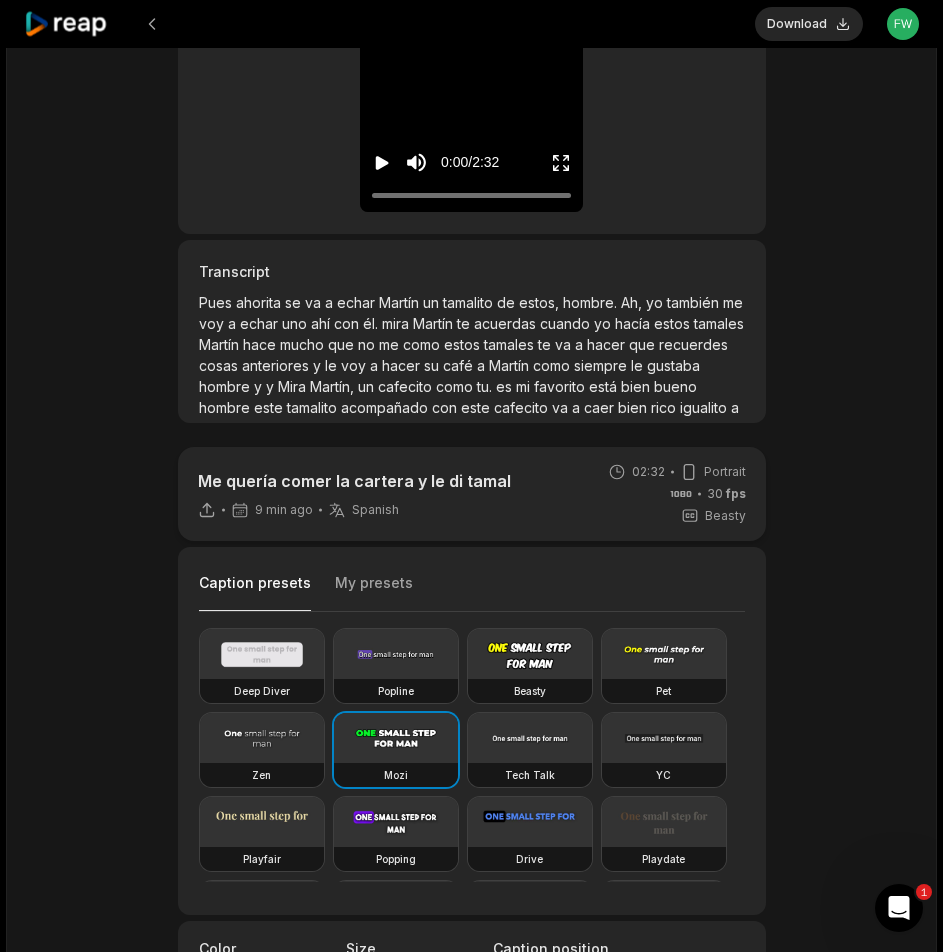 scroll, scrollTop: 300, scrollLeft: 0, axis: vertical 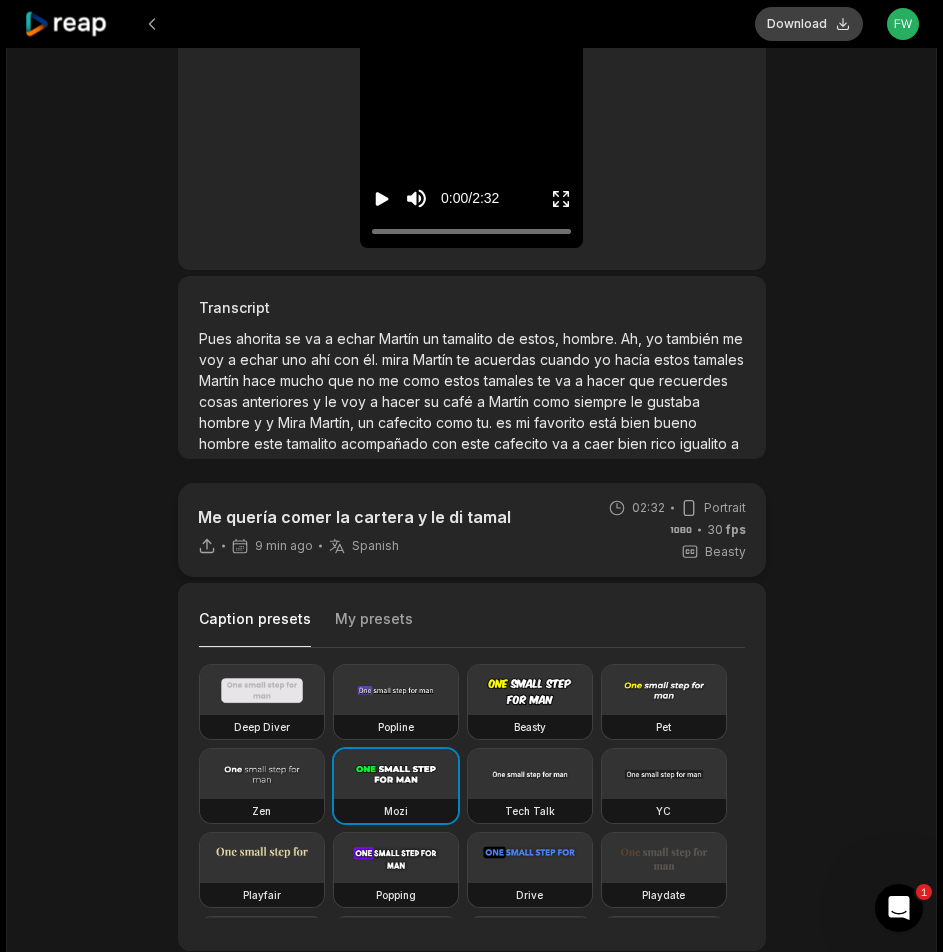 click on "Download" at bounding box center [809, 24] 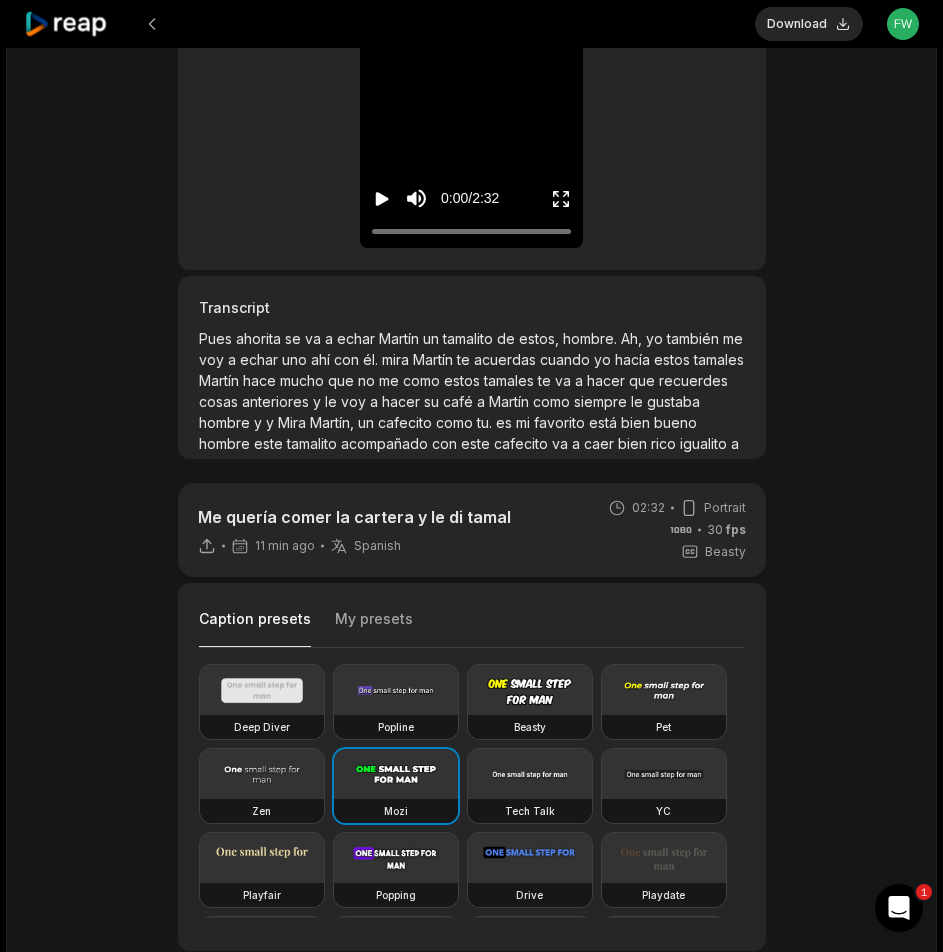 click 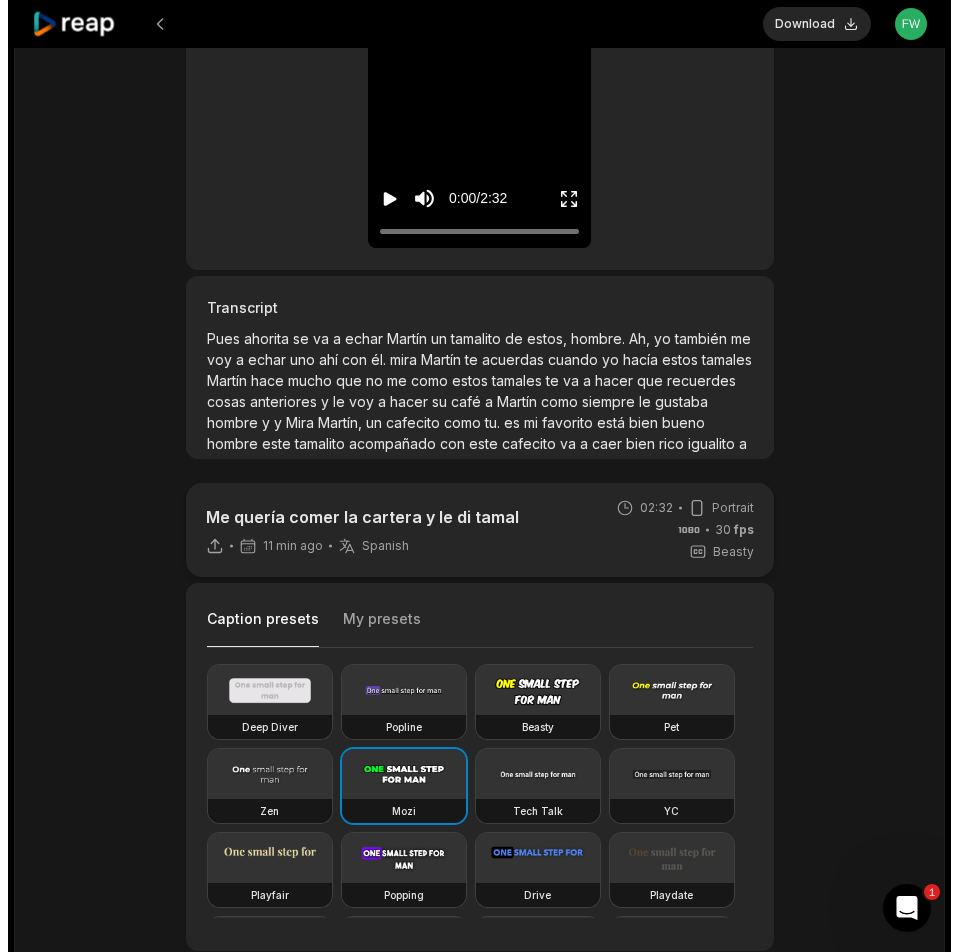 scroll, scrollTop: 0, scrollLeft: 0, axis: both 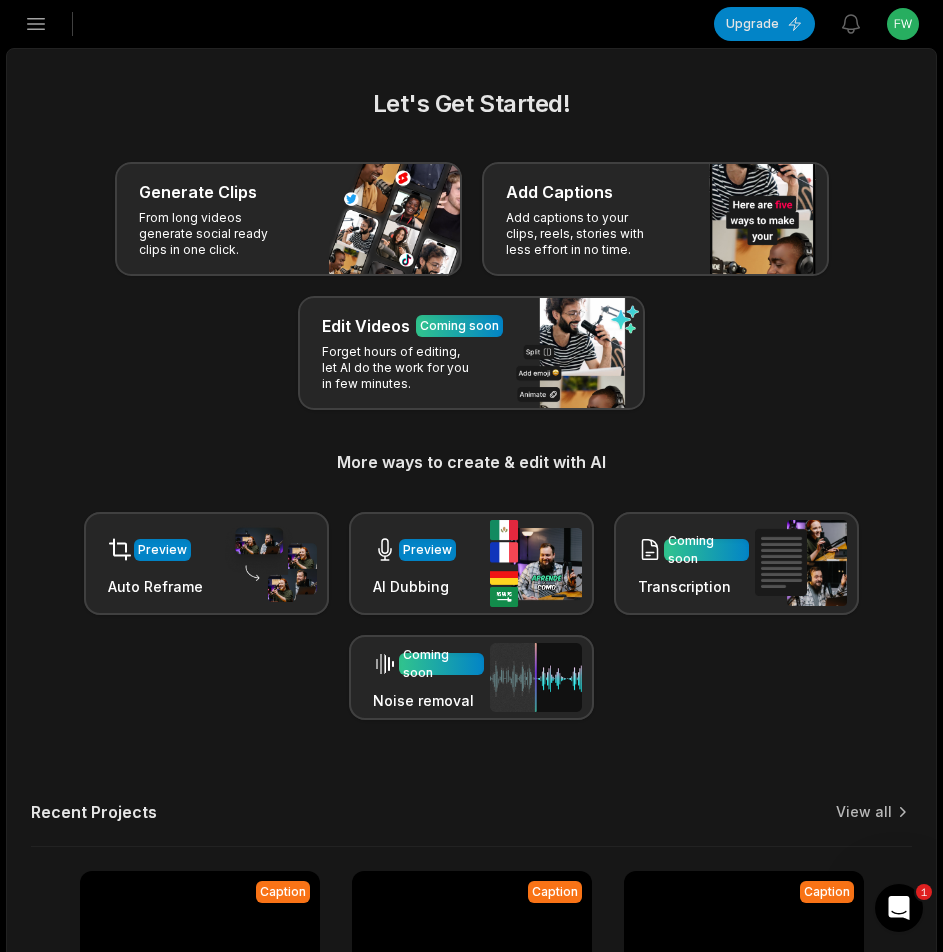 click 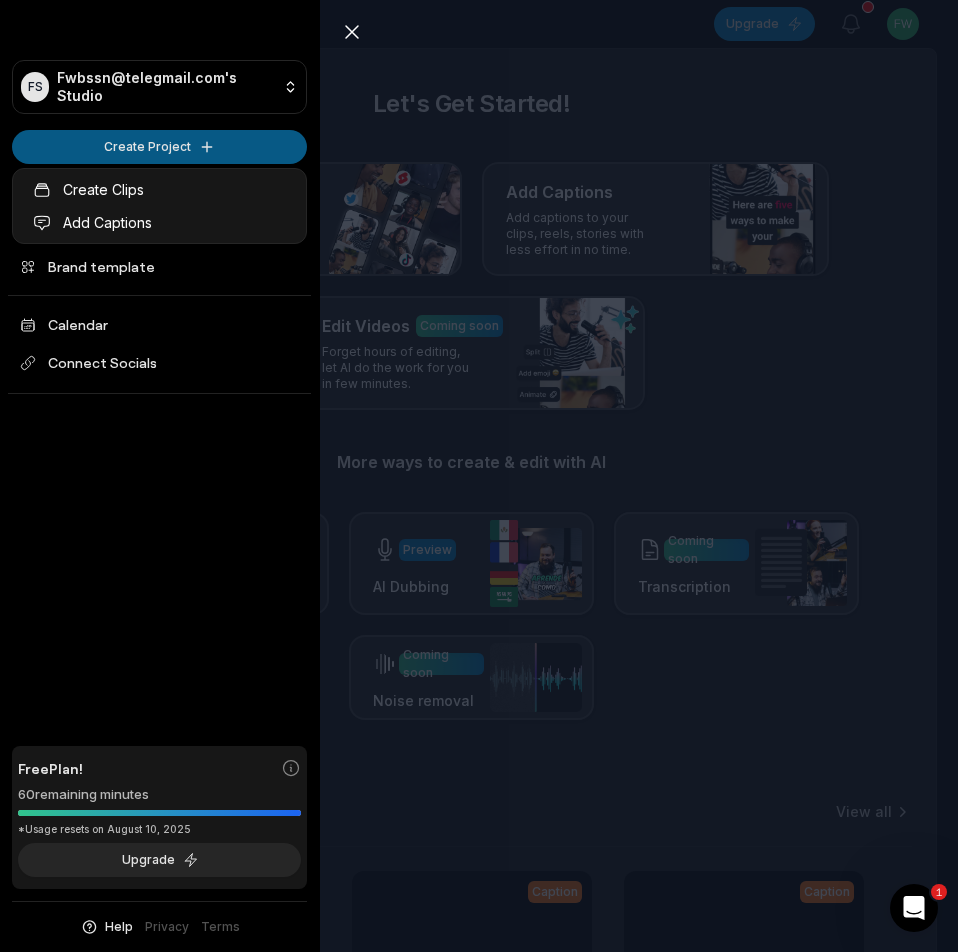 click on "FS Fwbssn@[DOMAIN].com's Studio Create Project Home Projects Brand template Calendar Connect Socials Free Plan! 60 remaining minutes *Usage resets on August 10, 2025 Upgrade Help Privacy Terms Open sidebar Upgrade View notifications Open user menu Let's Get Started! Generate Clips From long videos generate social ready clips in one click. Add Captions Add captions to your clips, reels, stories with less effort in no time. Edit Videos Coming soon Forget hours of editing, let AI do the work for you in few minutes. More ways to create & edit with AI Preview Auto Reframe Preview AI Dubbing Coming soon Transcription Coming soon Noise removal Recent Projects View all Caption 02:32 Me quería comer la cartera y le di tamal Open options 29 minutes ago Caption 09:23 Celebramos el cumpleaños de nuestro Camarógrafo Open options an hour ago Caption 11:33 Me regaló flores porque quiere comerme la cartera Open options an hour ago Caption 13:16 Salen a buscar trabajo rogándole a Dios no encontrar Open options 1 FS" at bounding box center [479, 476] 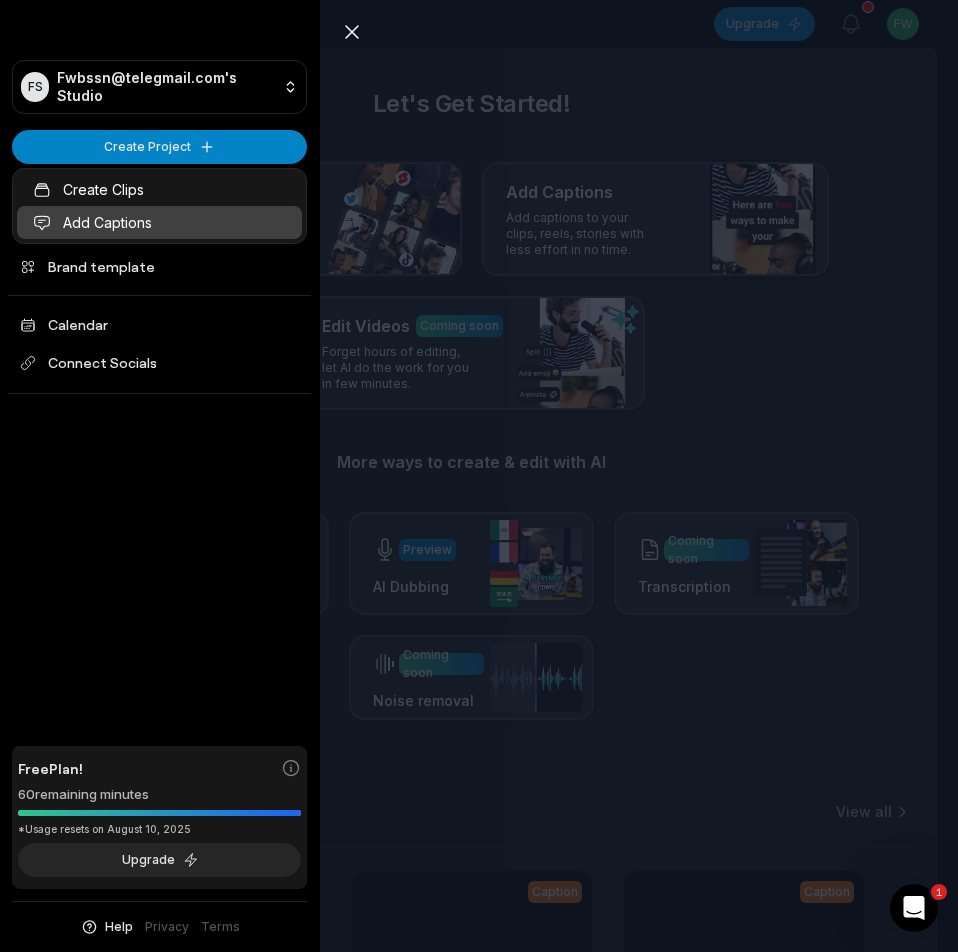 click on "Add Captions" at bounding box center (159, 222) 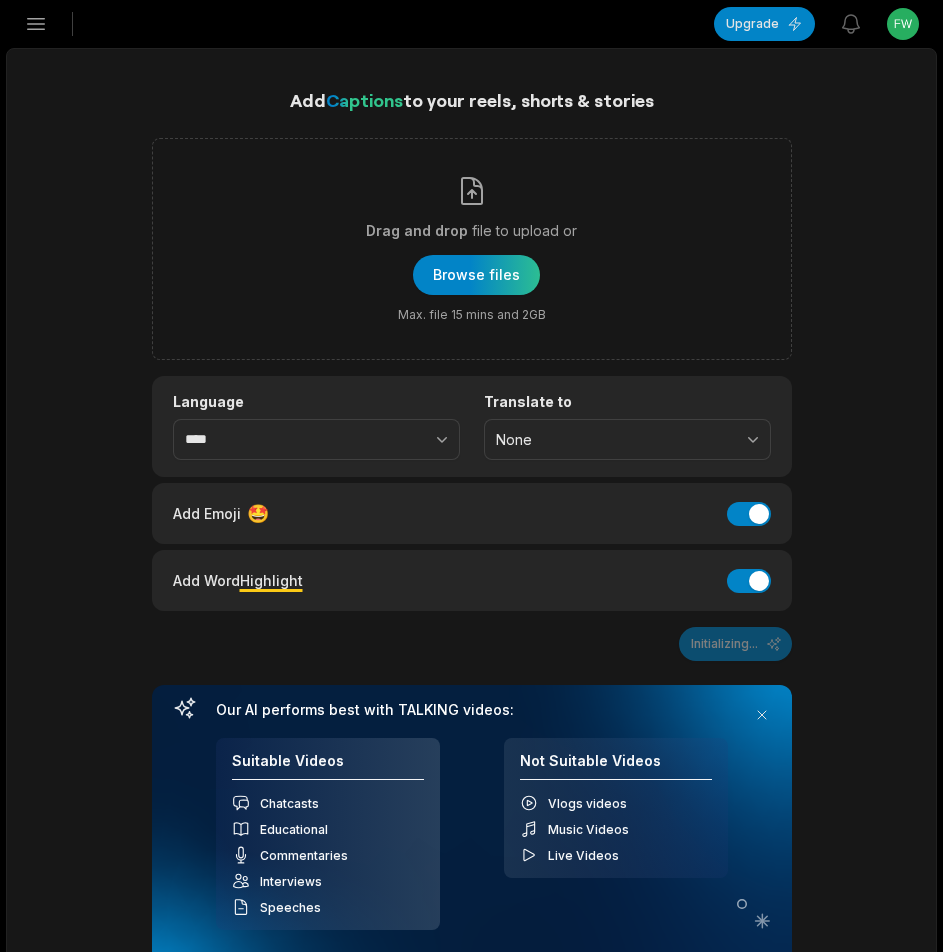 scroll, scrollTop: 0, scrollLeft: 0, axis: both 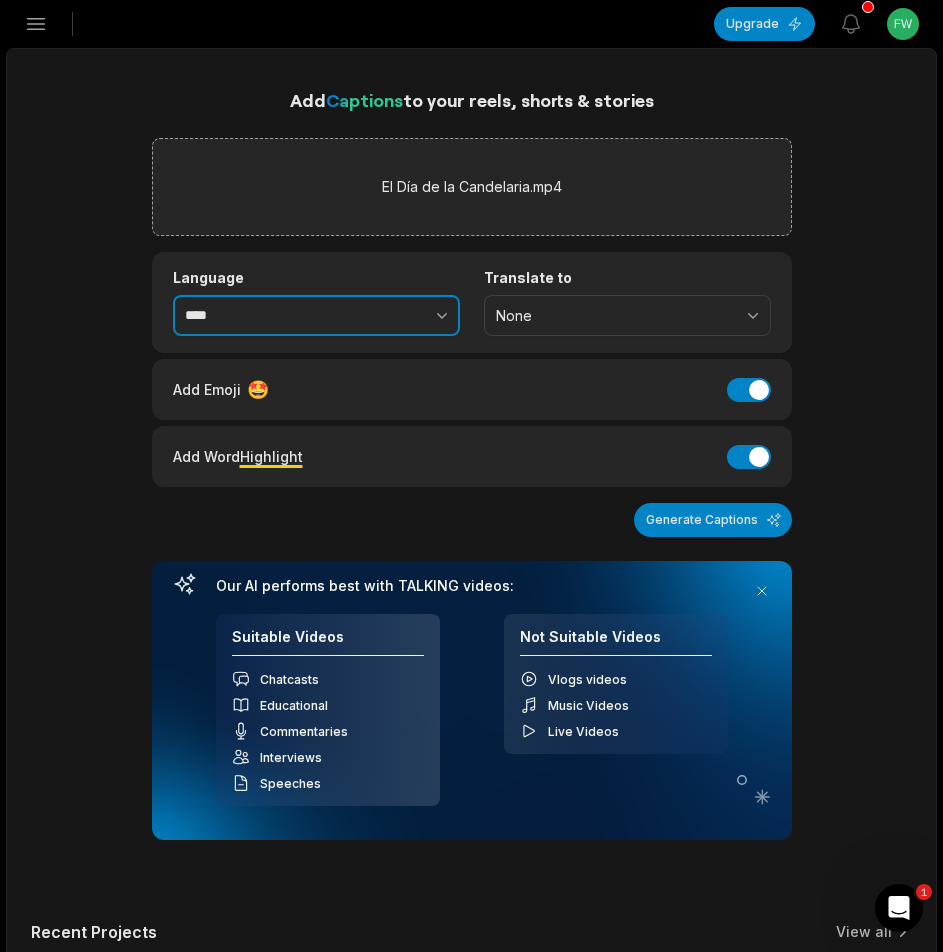 click at bounding box center (398, 316) 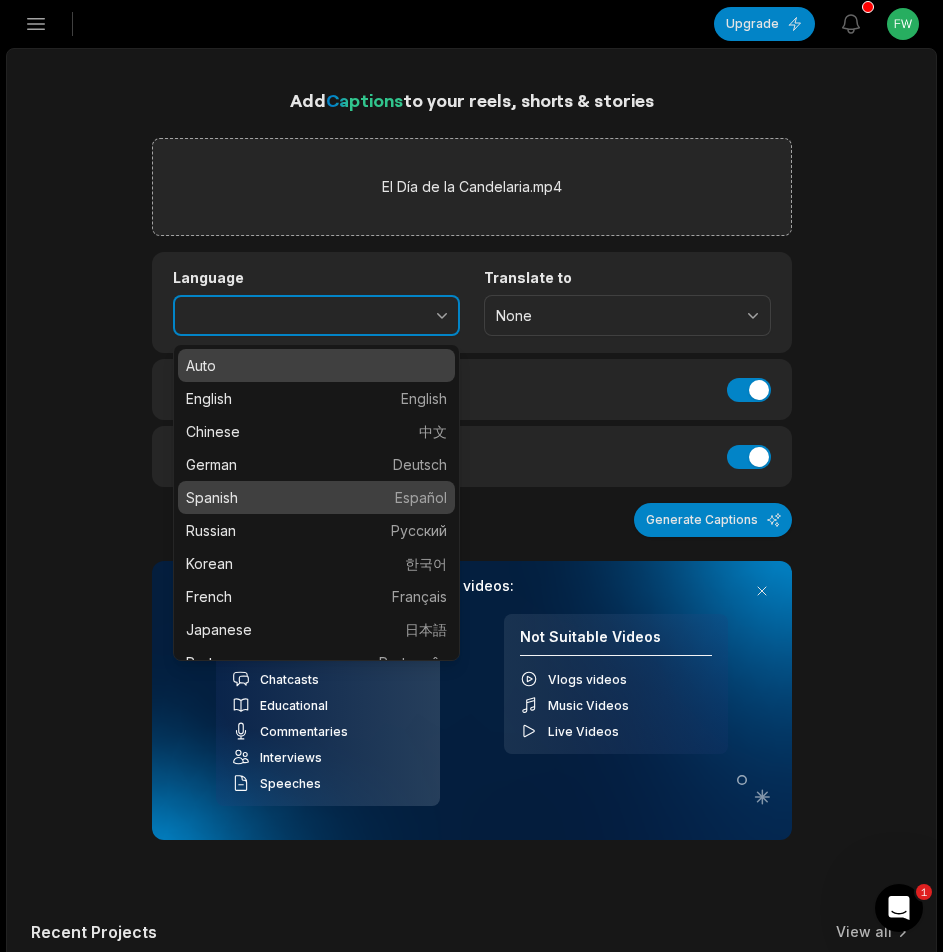 type on "*******" 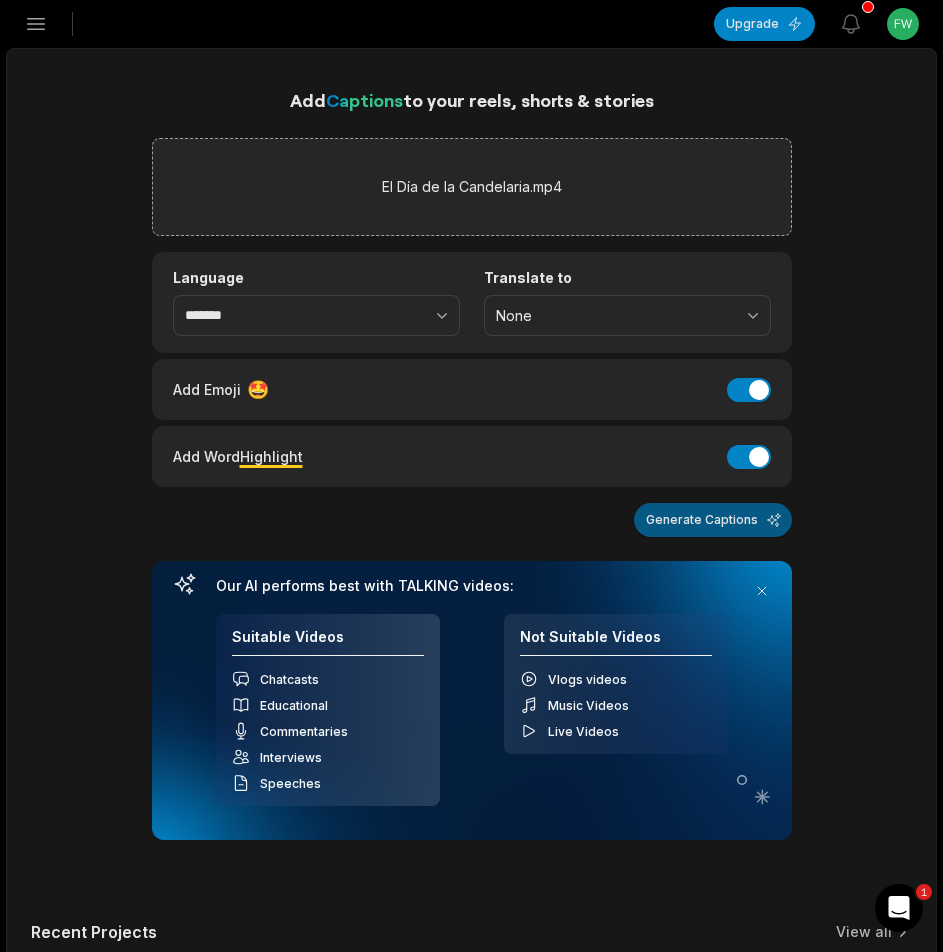 click on "Generate Captions" at bounding box center (713, 520) 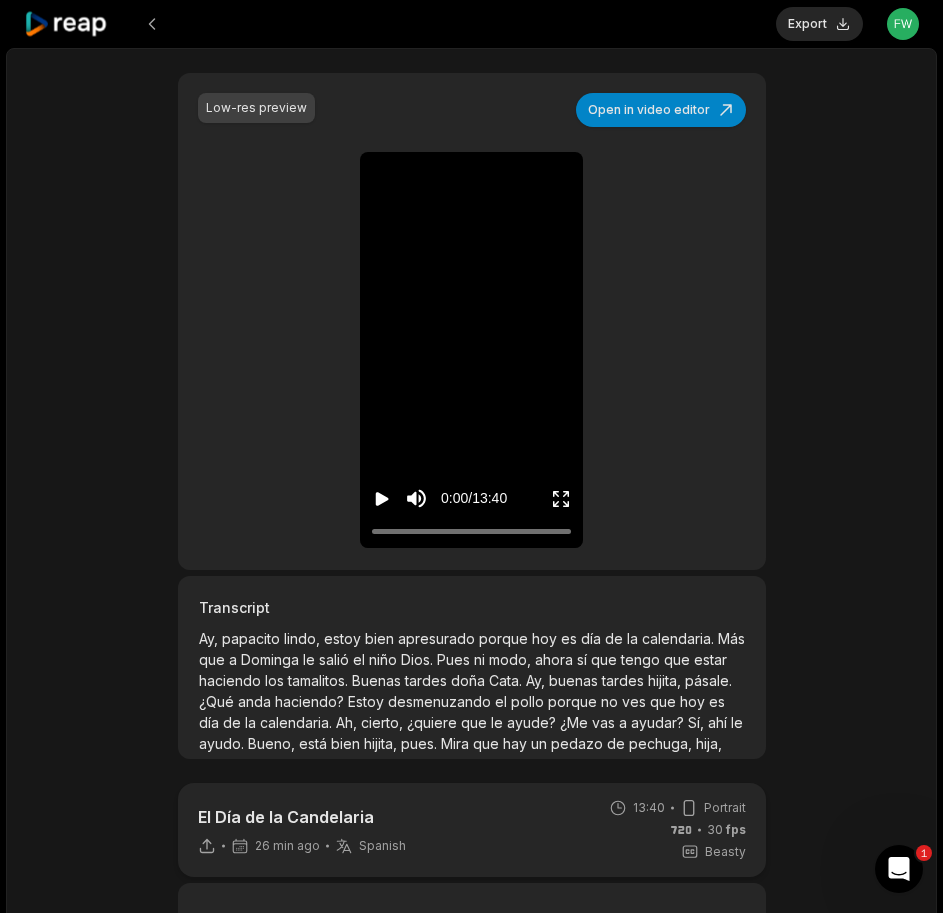 scroll, scrollTop: 300, scrollLeft: 0, axis: vertical 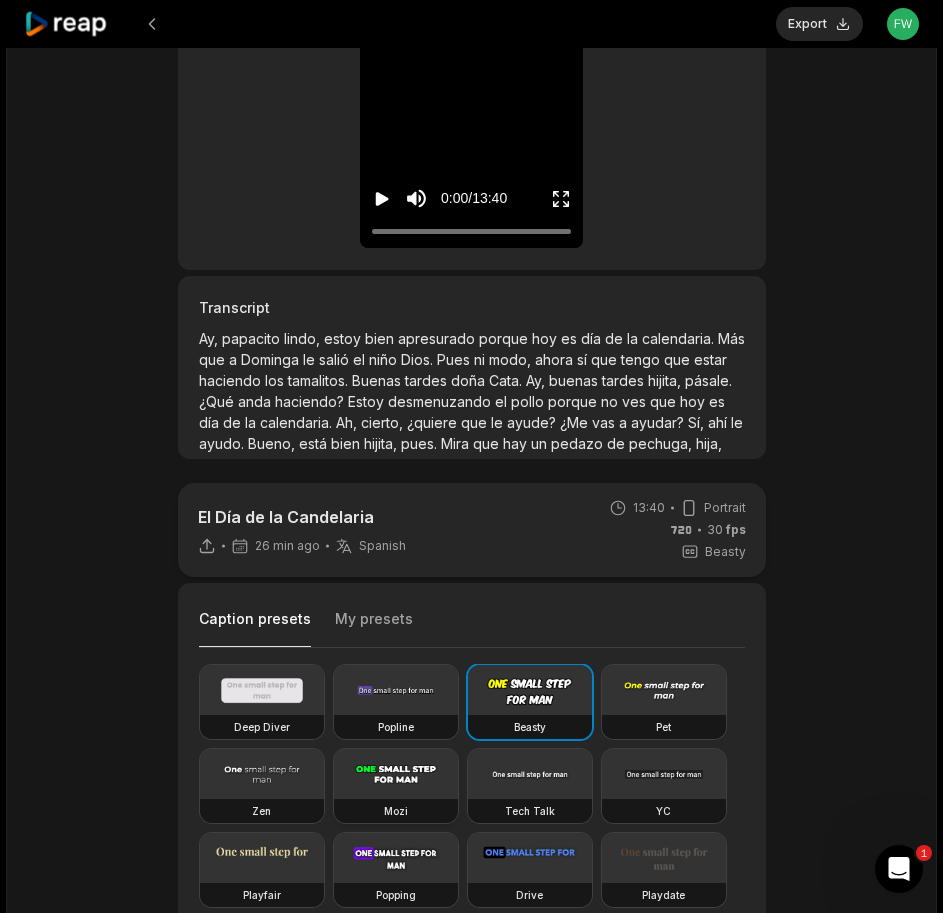 click at bounding box center (396, 774) 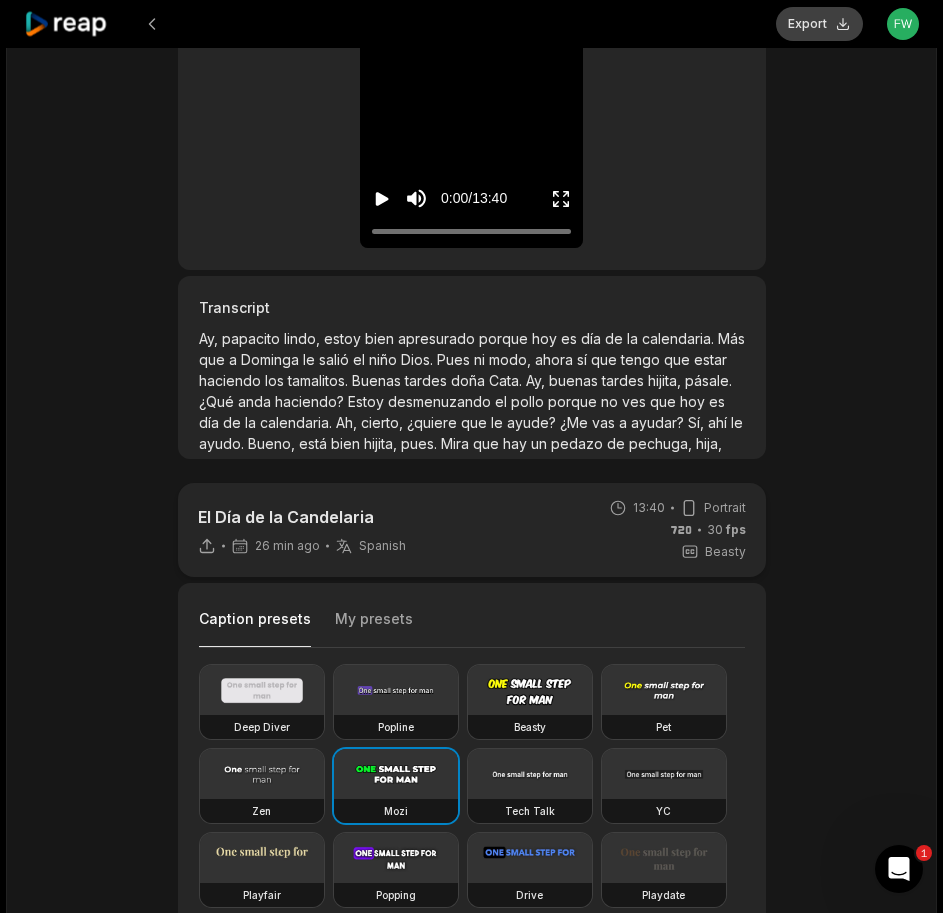 click on "Export" at bounding box center (819, 24) 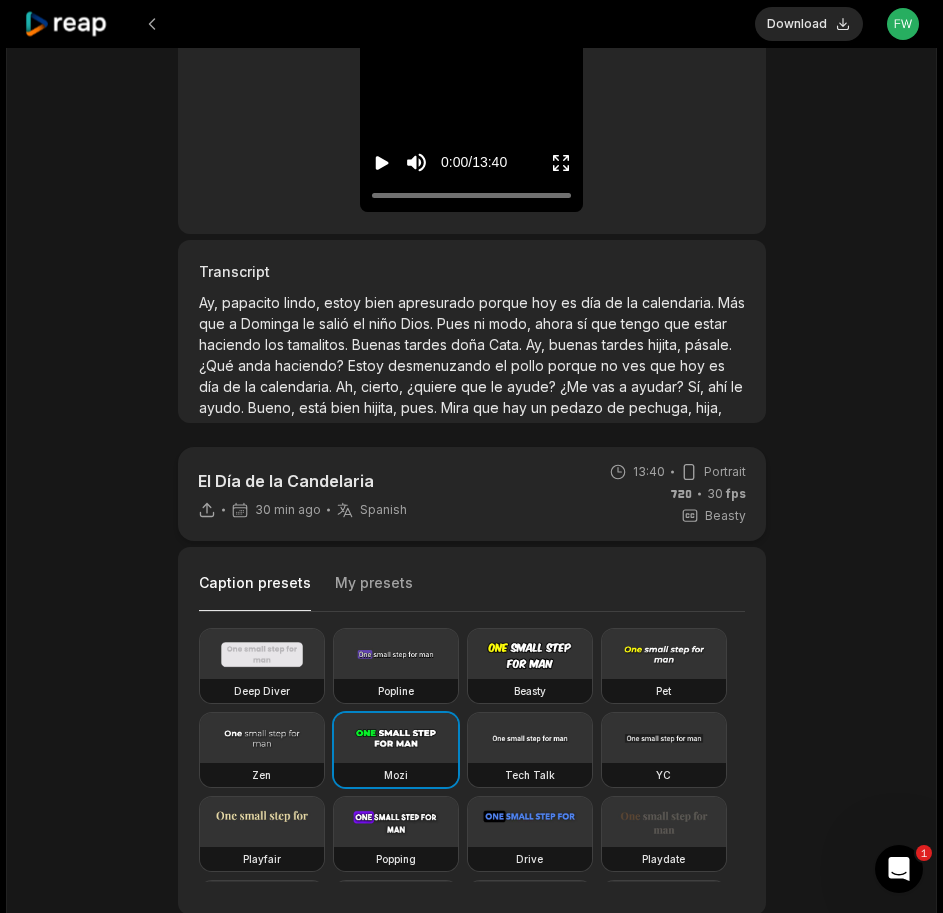 scroll, scrollTop: 300, scrollLeft: 0, axis: vertical 